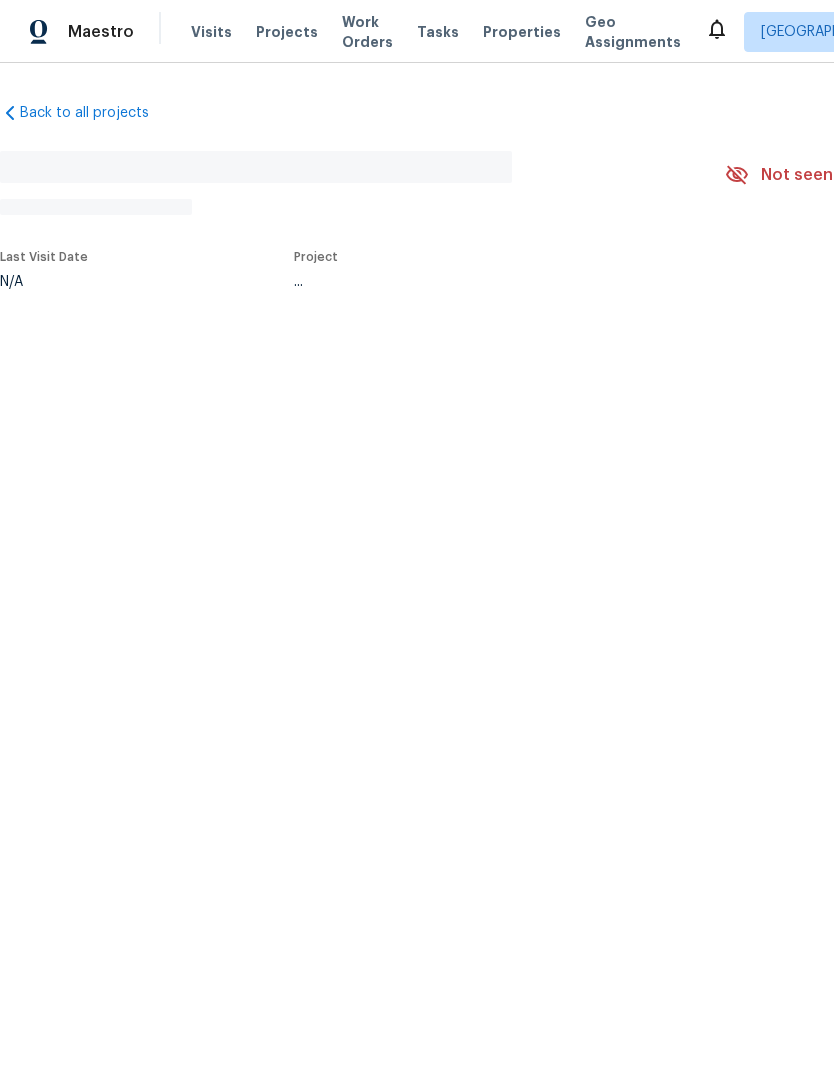 scroll, scrollTop: 0, scrollLeft: 0, axis: both 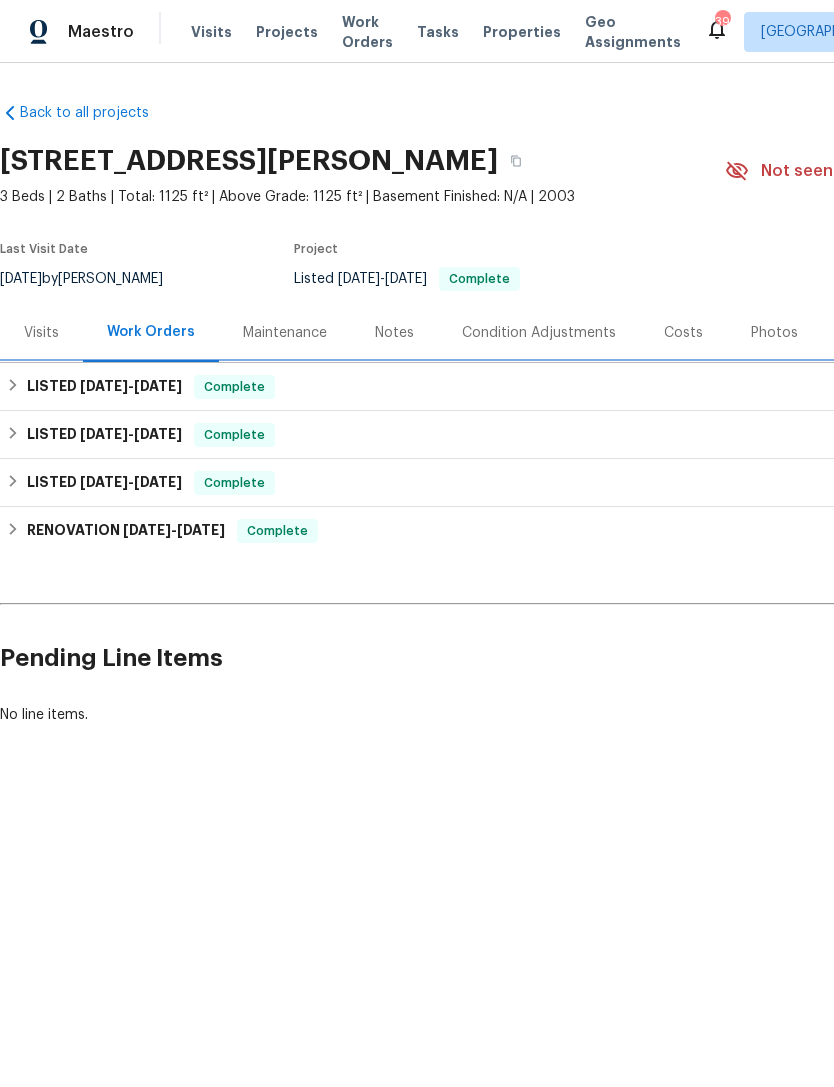 click on "LISTED   [DATE]  -  [DATE] Complete" at bounding box center (565, 387) 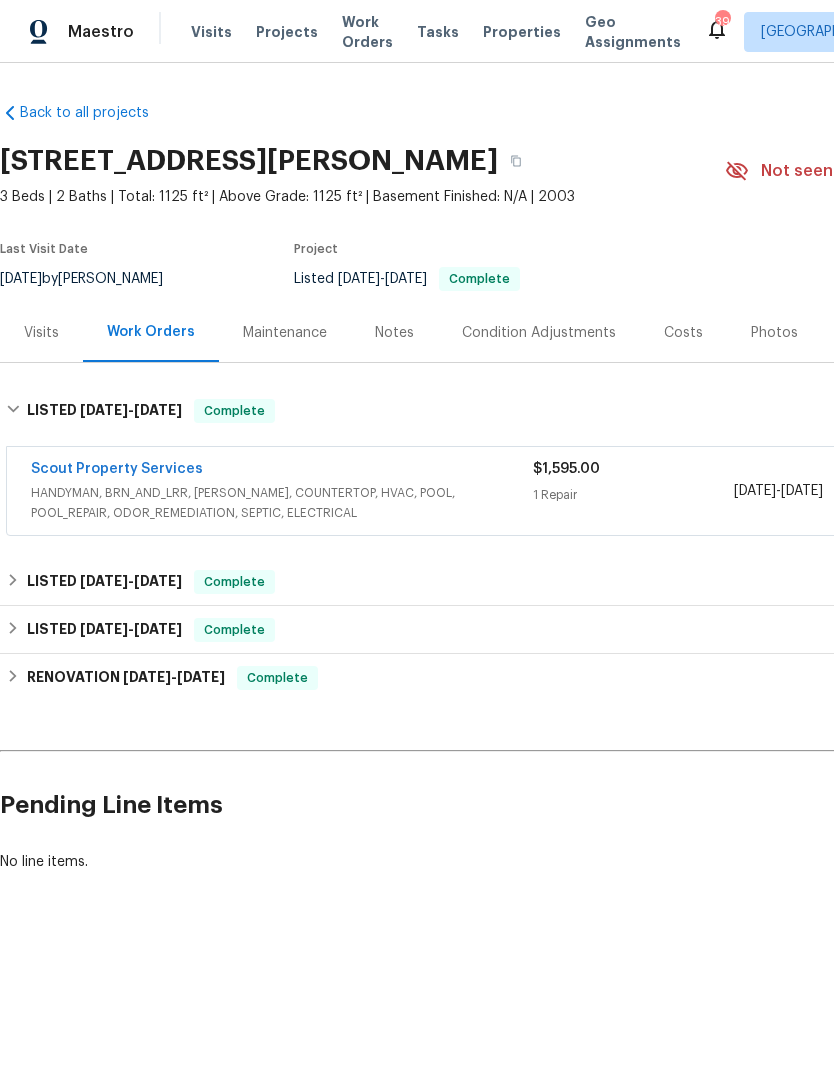 click on "HANDYMAN, BRN_AND_LRR, [PERSON_NAME], COUNTERTOP, HVAC, POOL, POOL_REPAIR, ODOR_REMEDIATION, SEPTIC, ELECTRICAL" at bounding box center [282, 503] 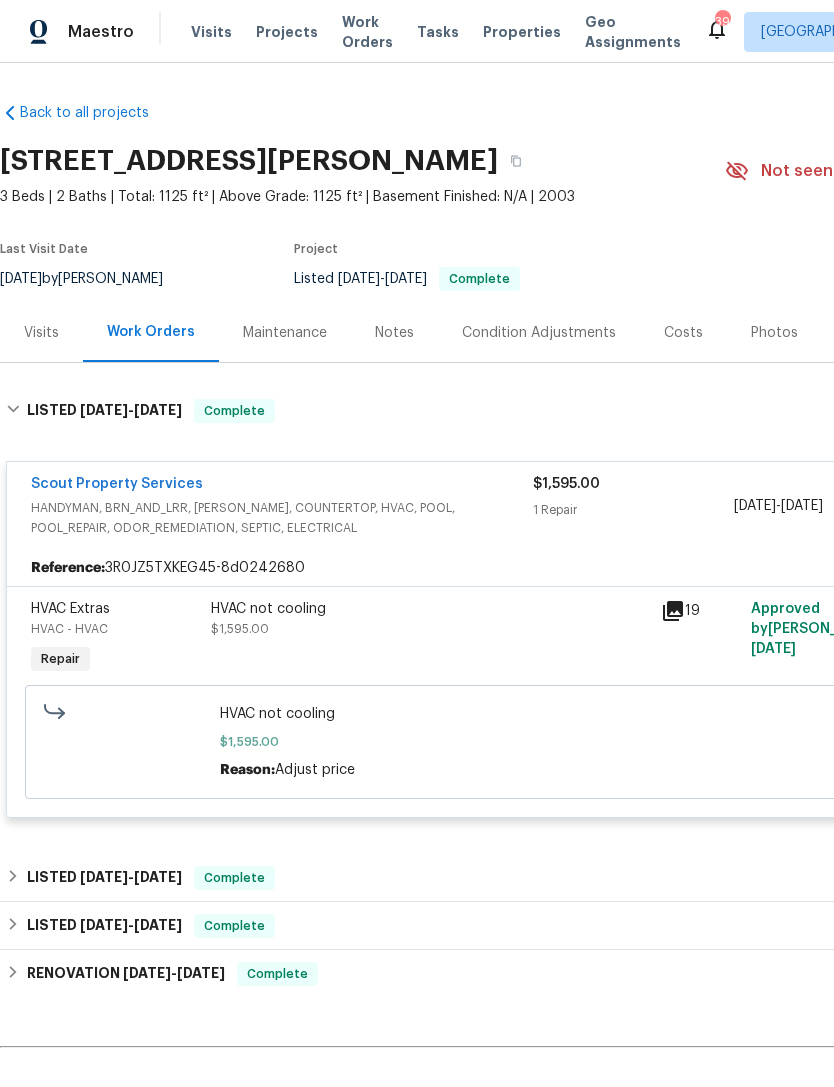 click on "HANDYMAN, BRN_AND_LRR, [PERSON_NAME], COUNTERTOP, HVAC, POOL, POOL_REPAIR, ODOR_REMEDIATION, SEPTIC, ELECTRICAL" at bounding box center [282, 518] 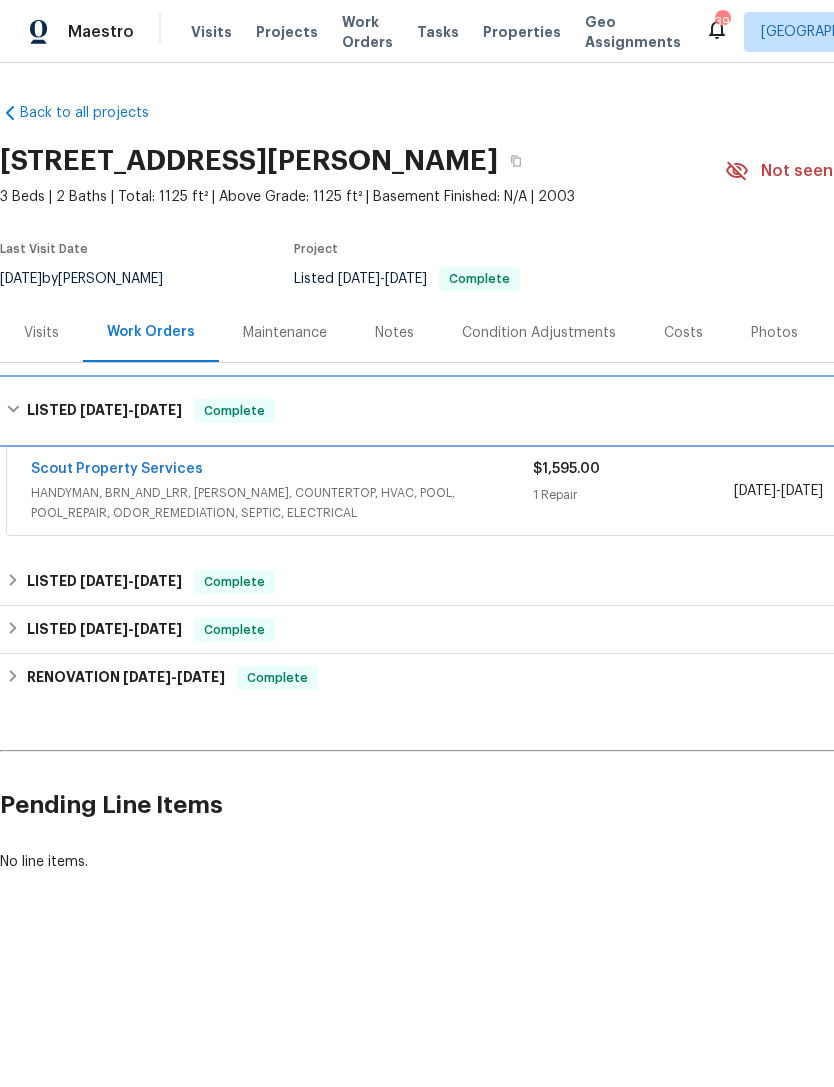 click on "LISTED   6/24/25  -  6/27/25 Complete" at bounding box center [565, 411] 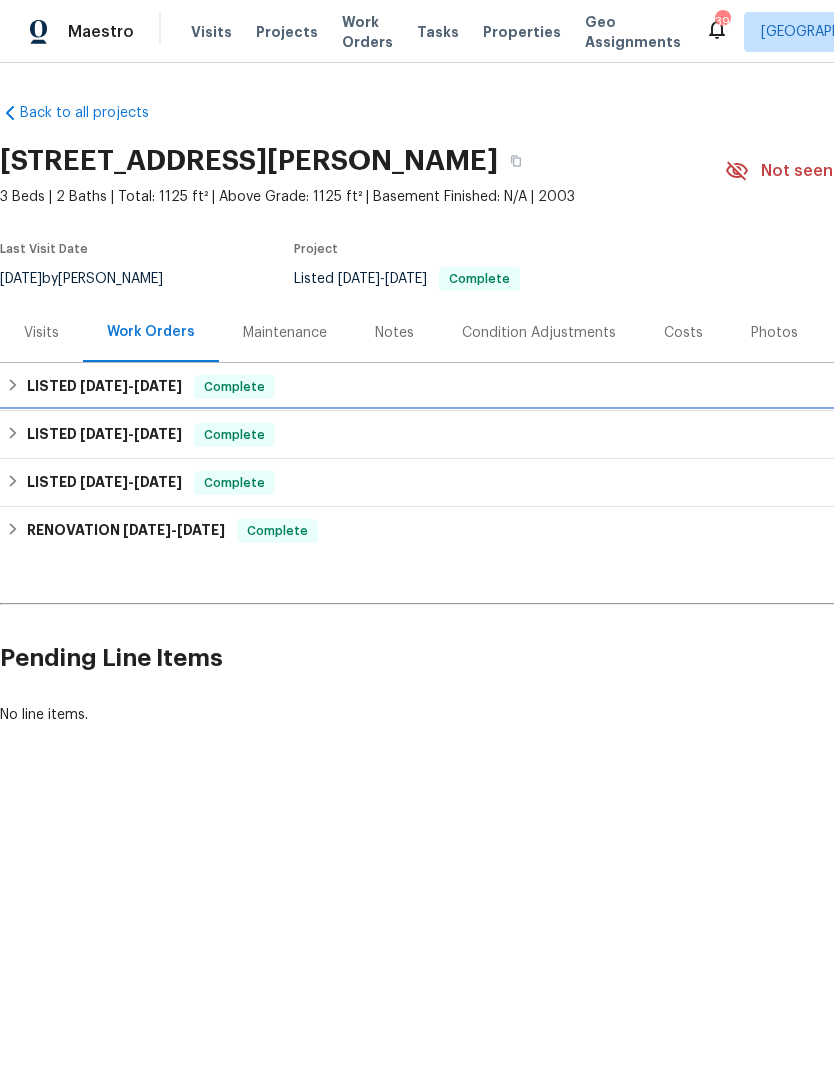 click 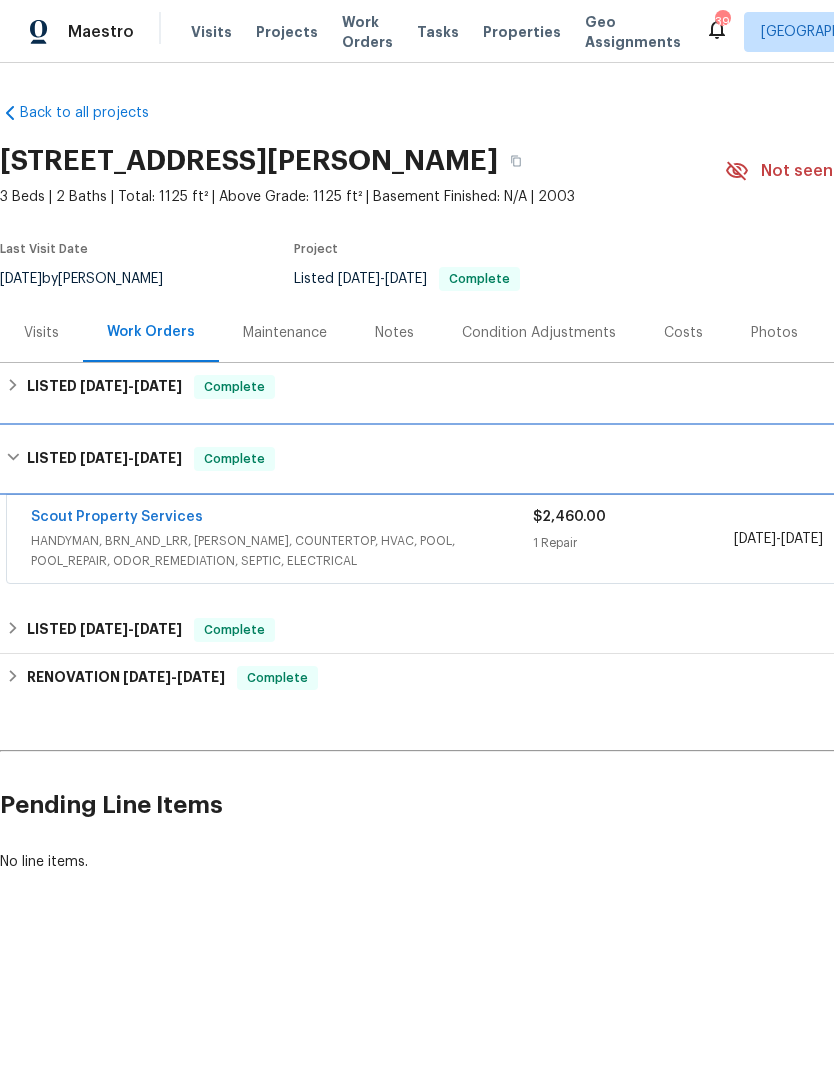 click 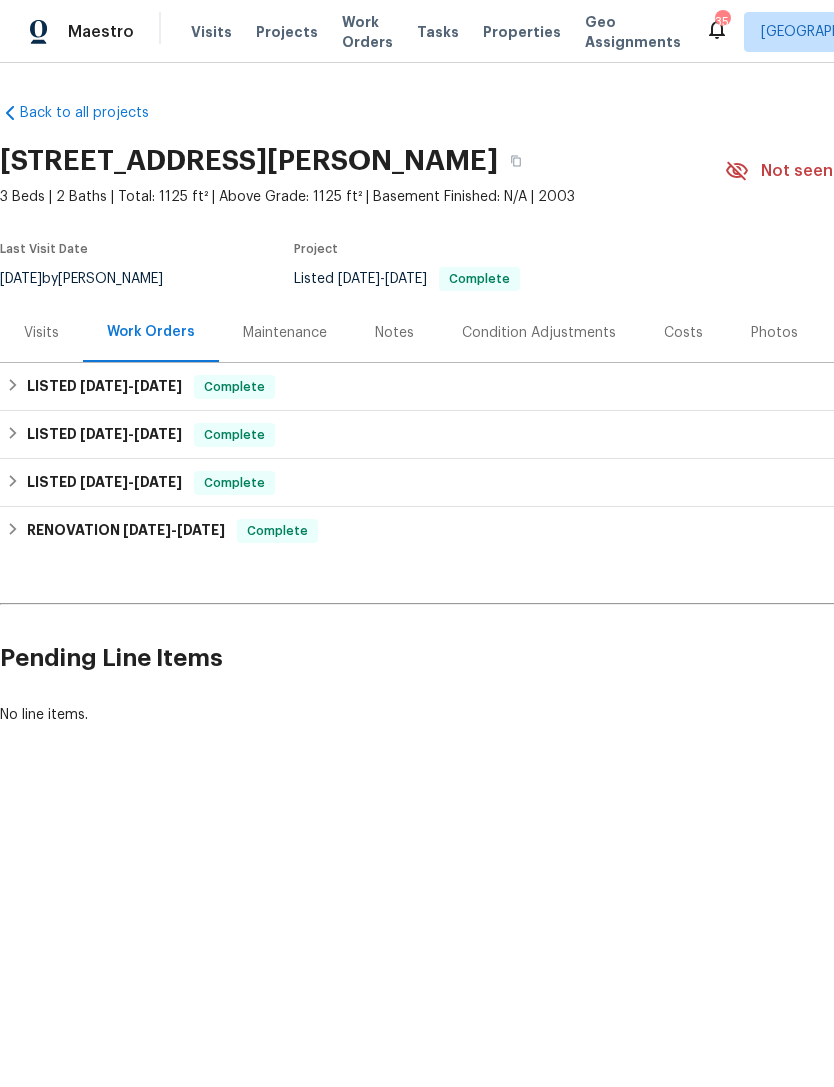 click on "Notes" at bounding box center [394, 332] 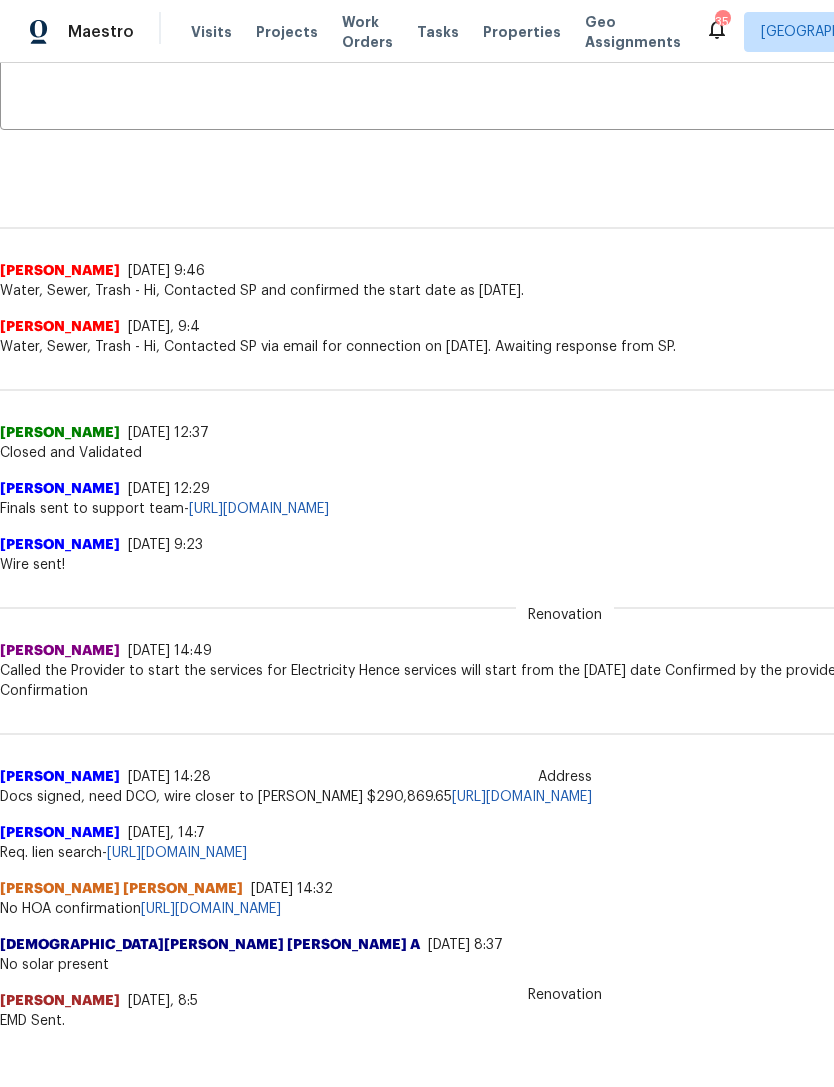 scroll, scrollTop: 386, scrollLeft: 0, axis: vertical 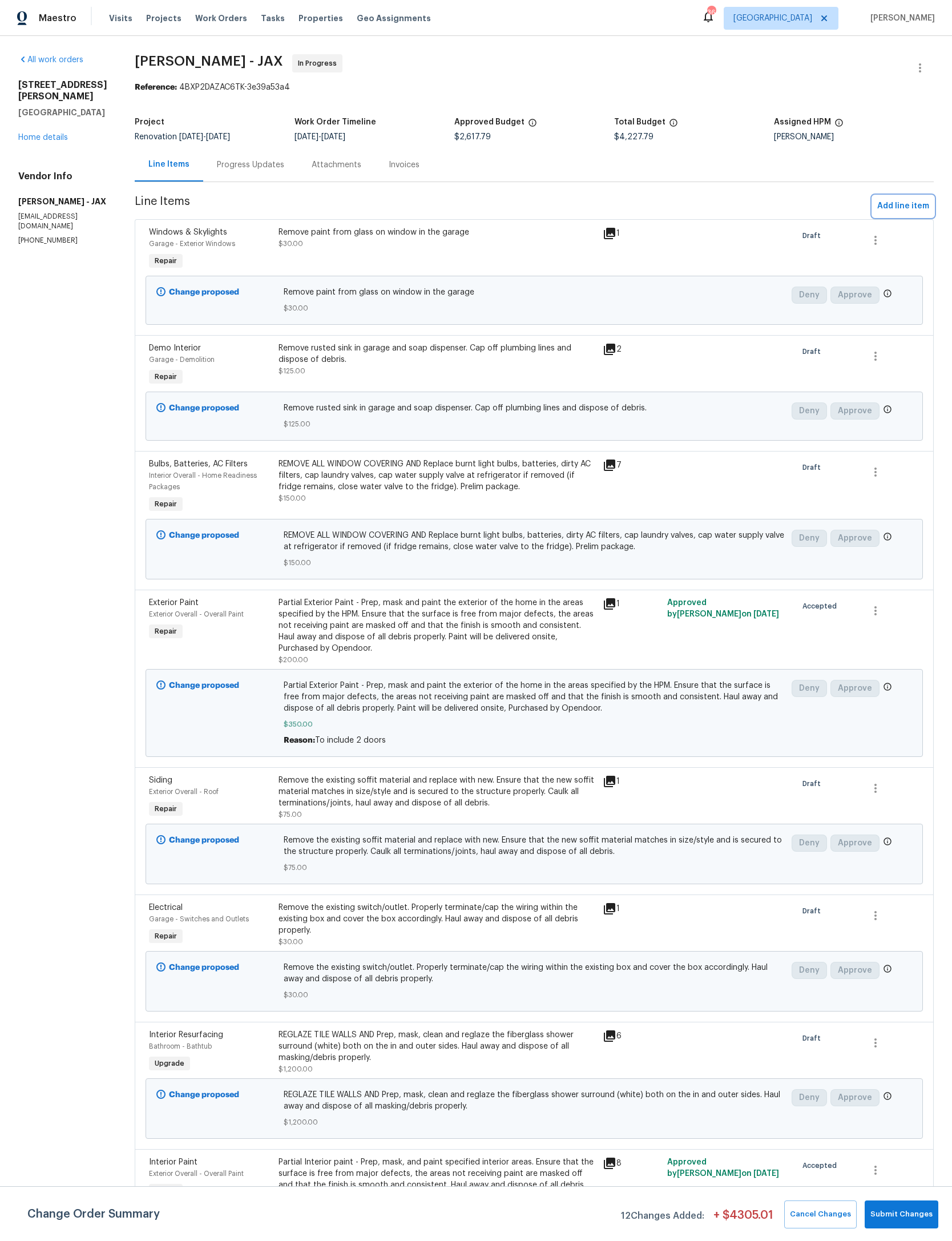 click on "Add line item" at bounding box center [903, 206] 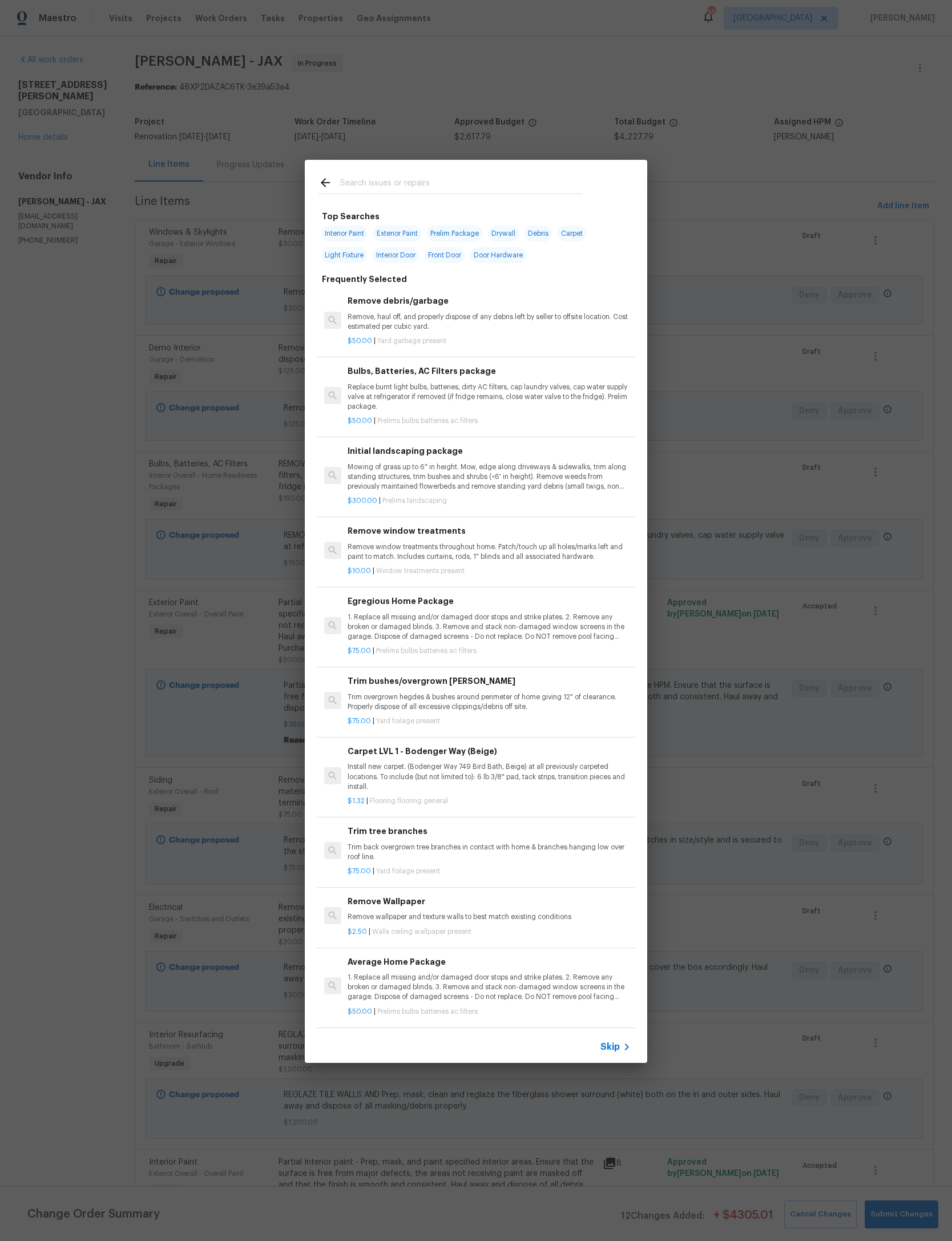 click at bounding box center [461, 184] 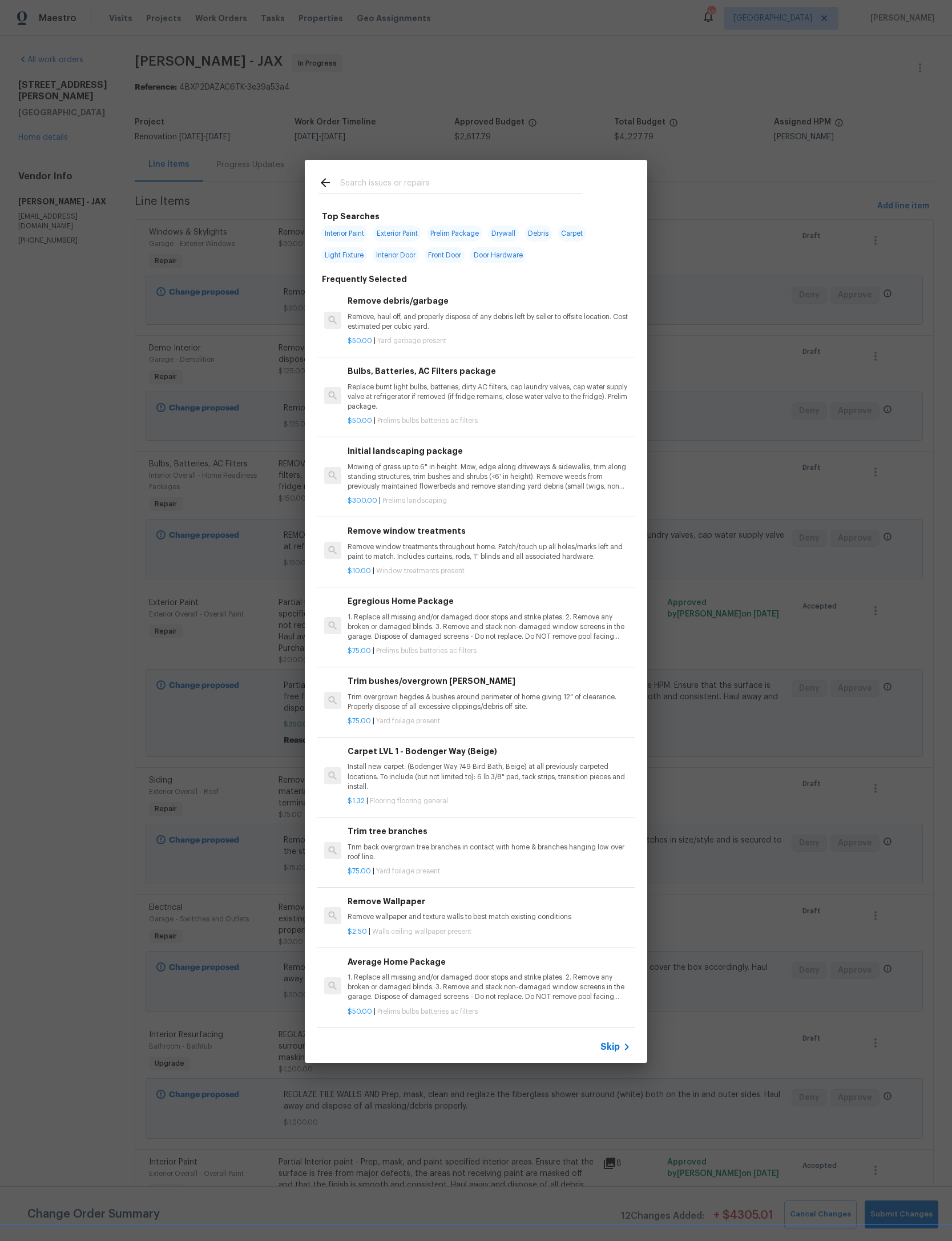 click 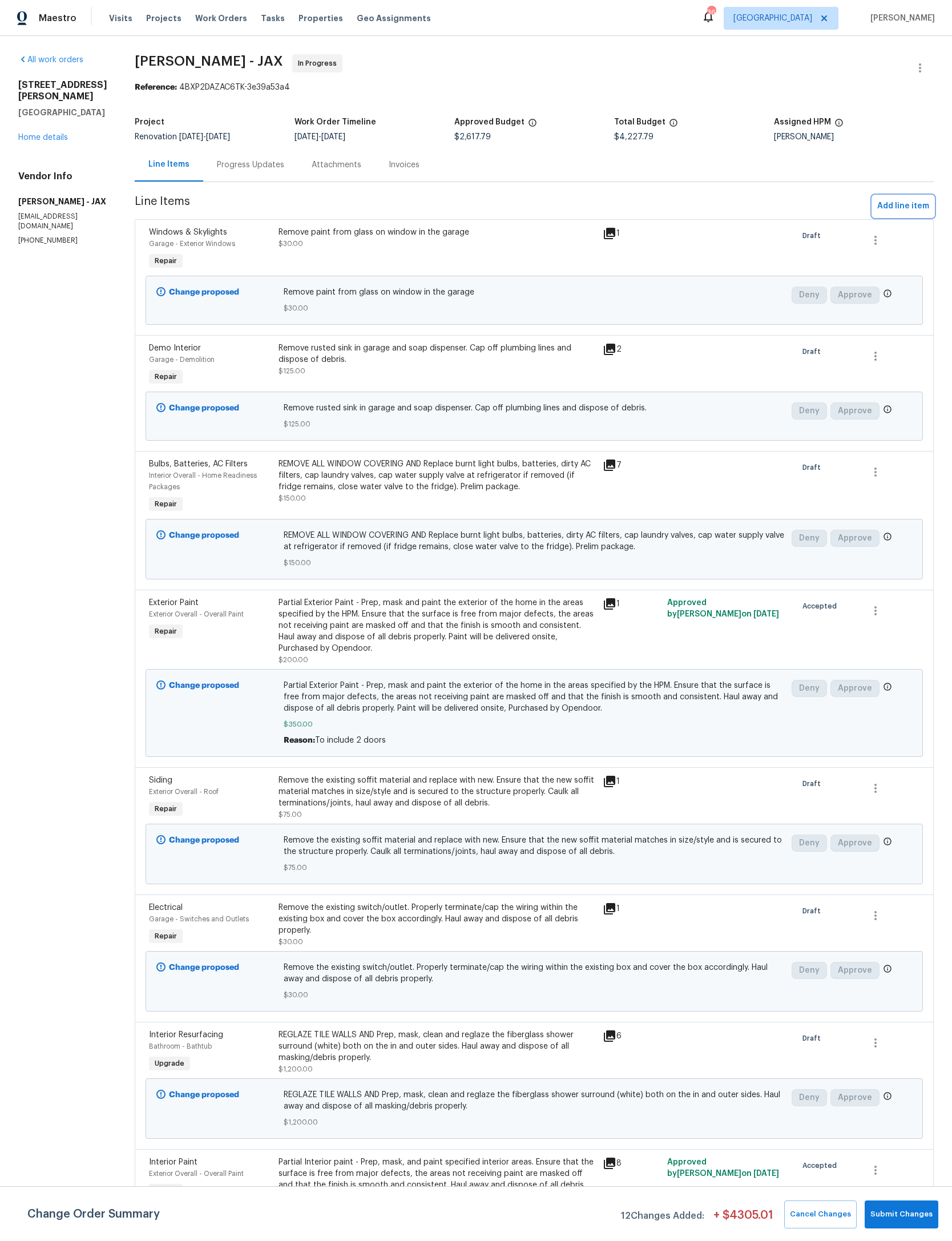 click on "Add line item" at bounding box center (903, 206) 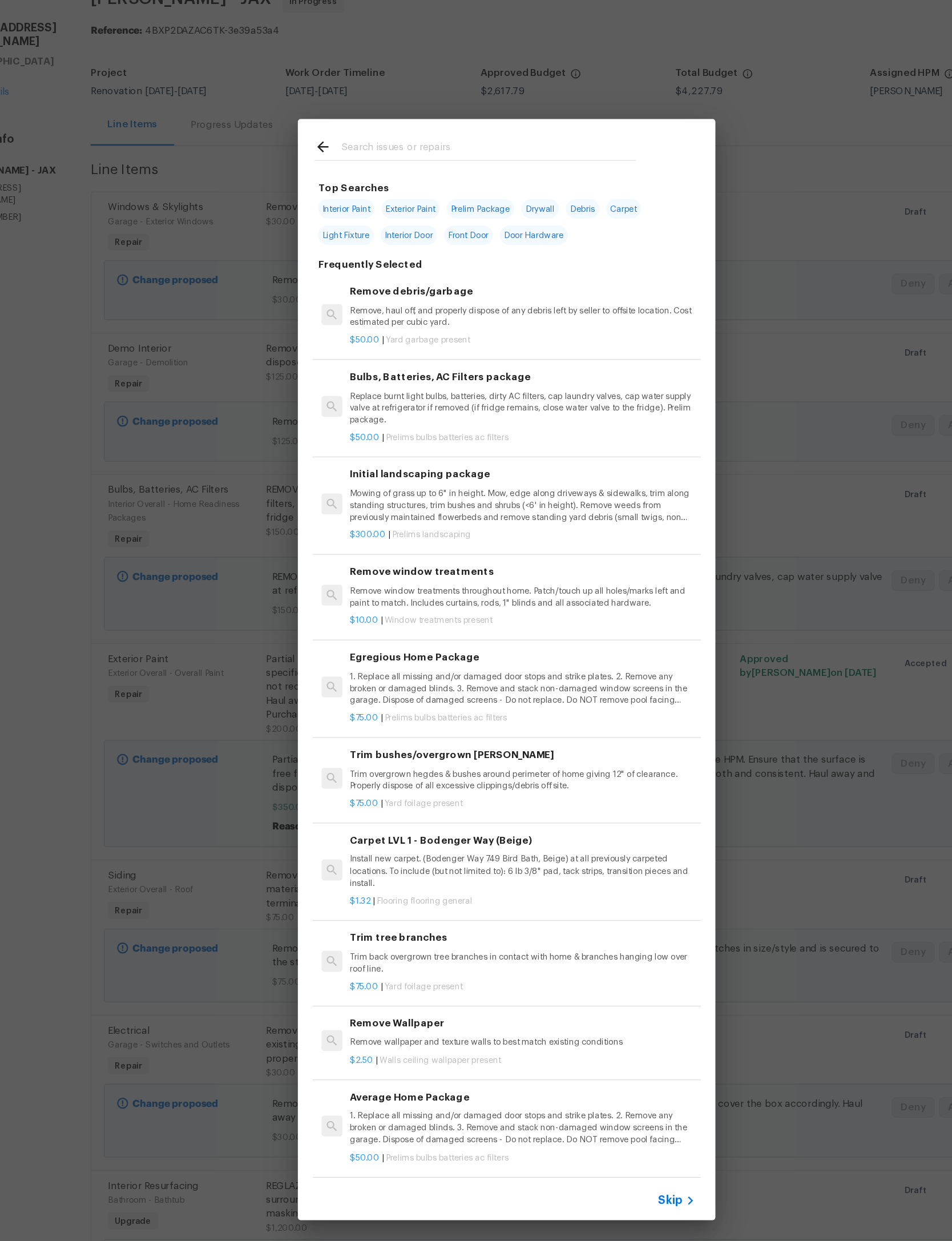 click at bounding box center [461, 184] 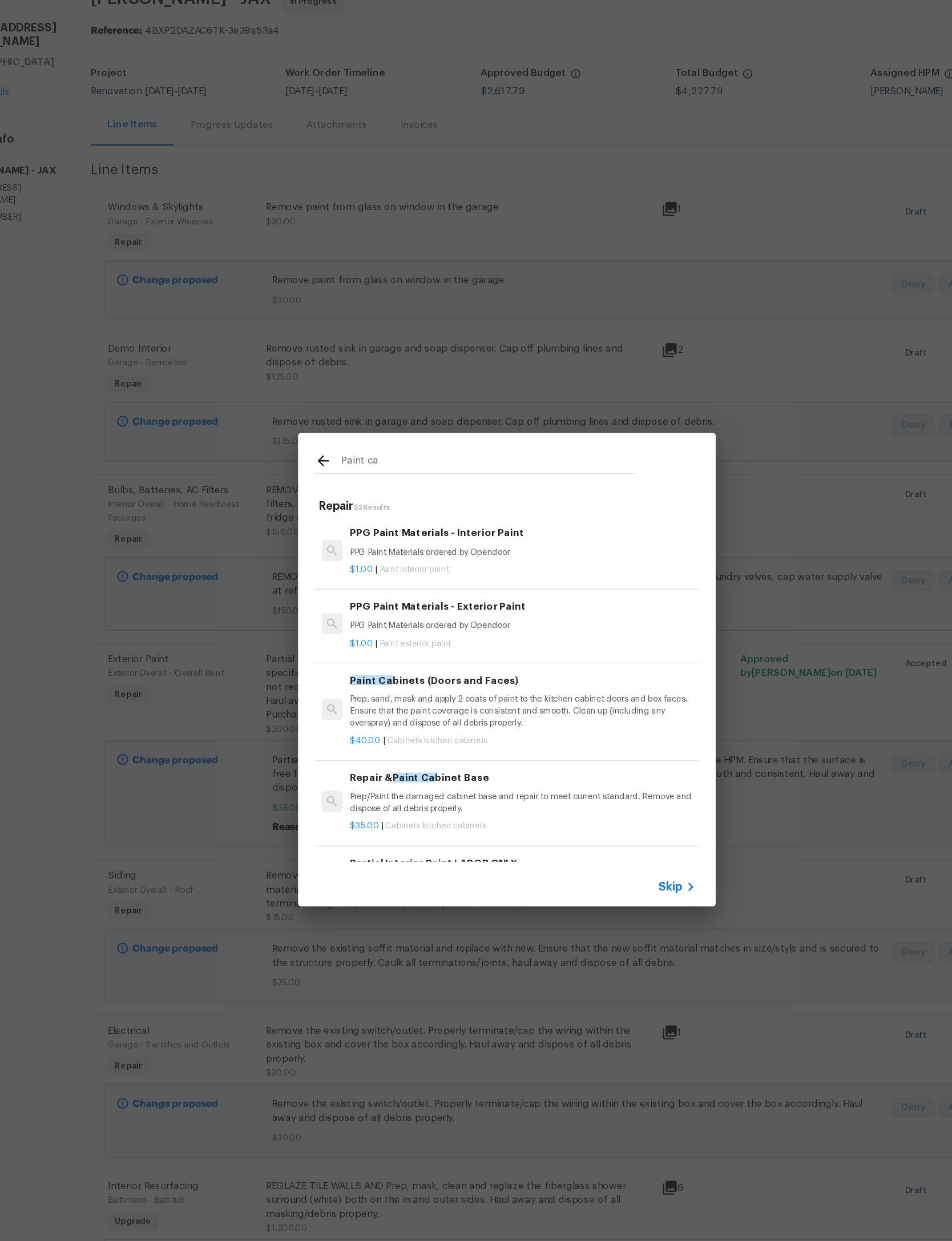 type on "Paint cab" 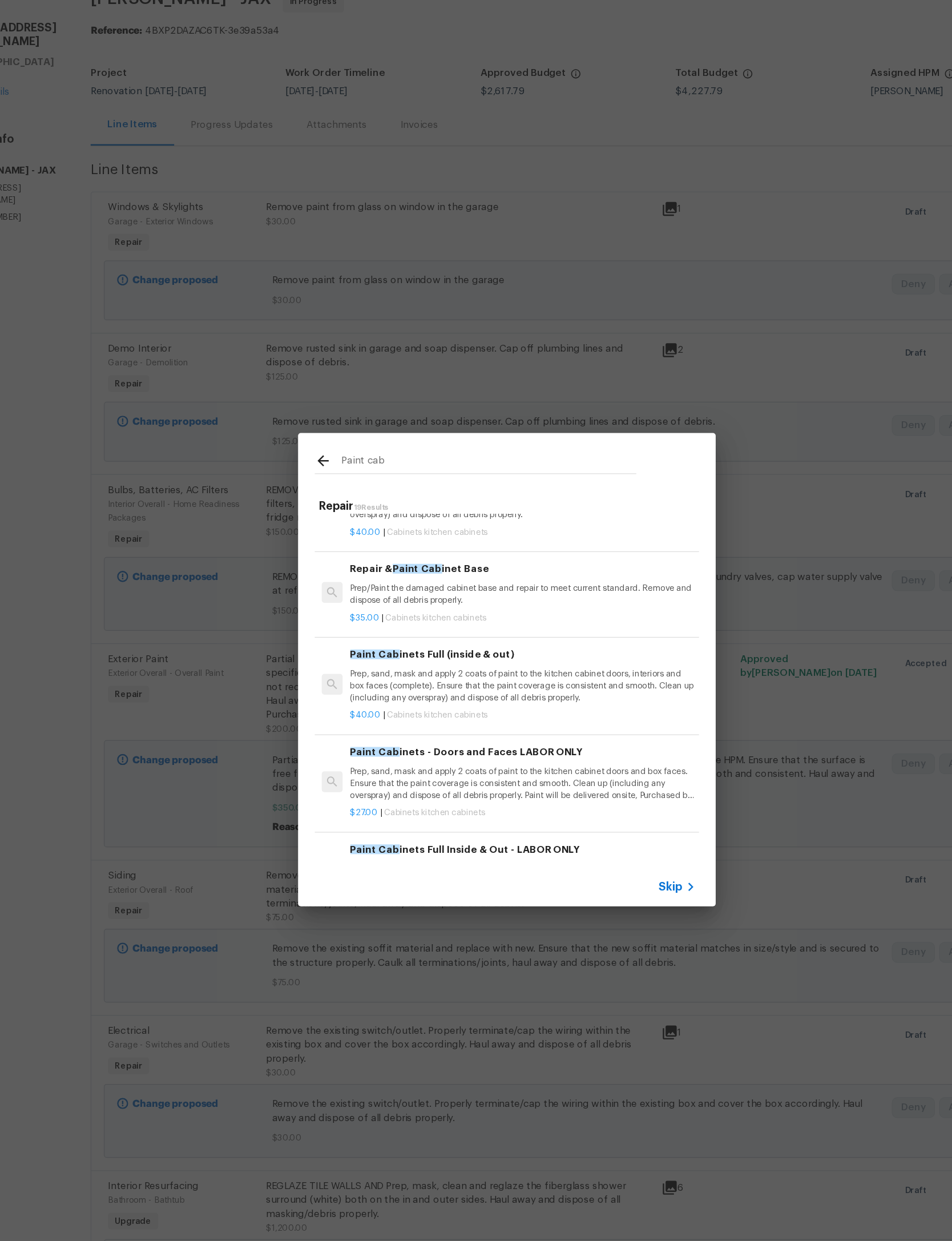 scroll, scrollTop: 51, scrollLeft: 0, axis: vertical 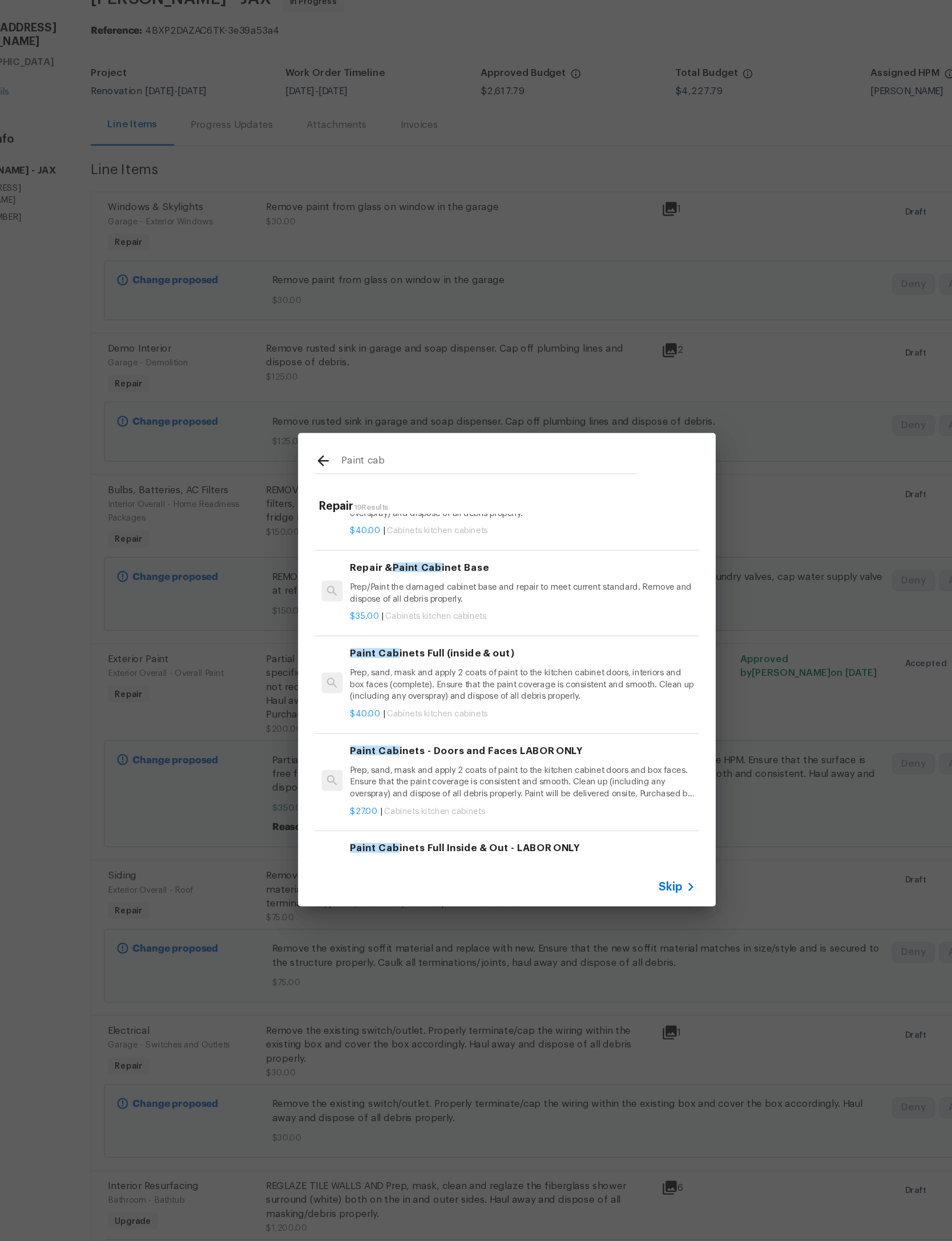 click on "Prep, sand, mask and apply 2 coats of paint to the kitchen cabinet doors, interiors and box faces (complete). Ensure that the paint coverage is consistent and smooth. Clean up (including any overspray) and dispose of all debris properly." at bounding box center (489, 623) 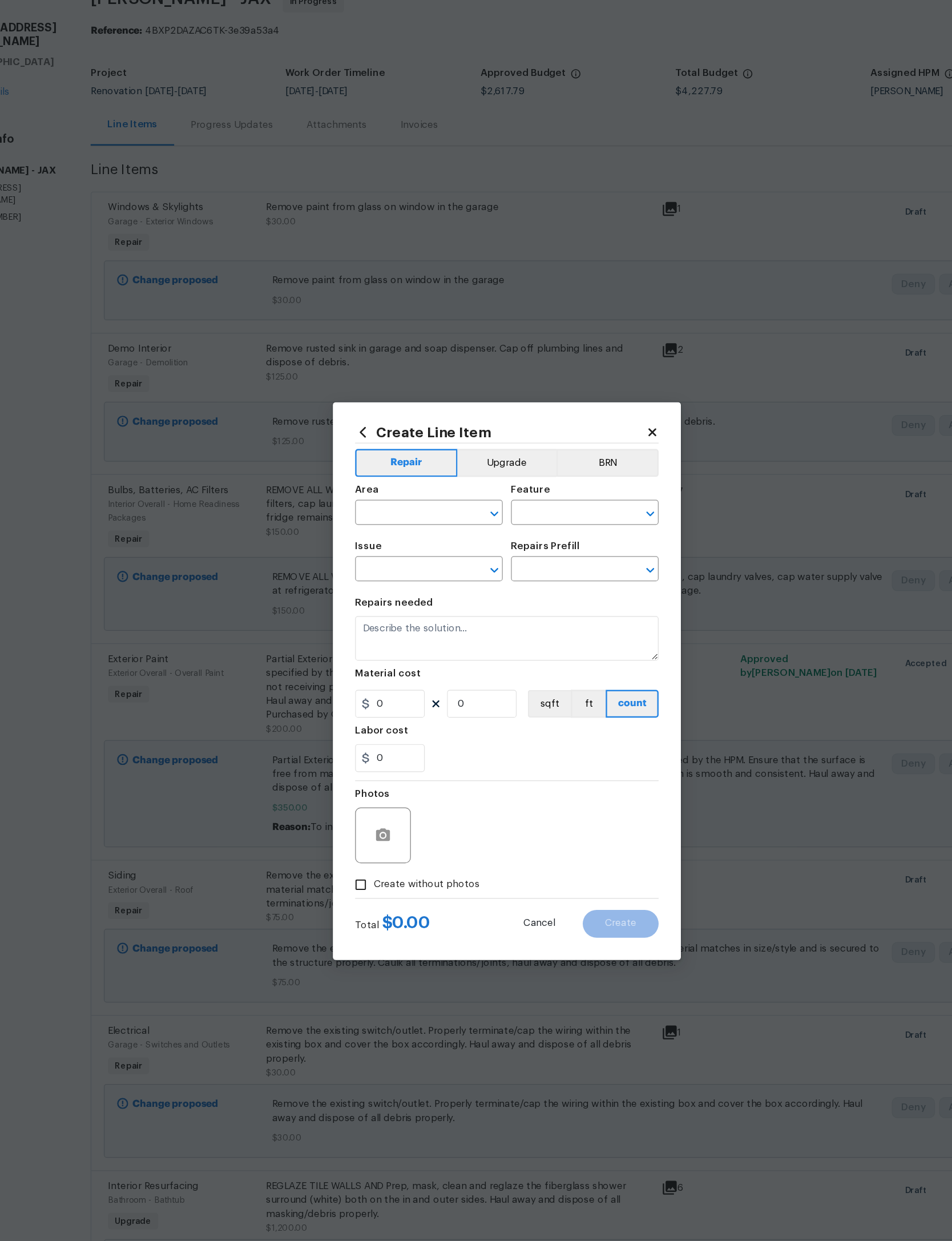 type on "Cabinets" 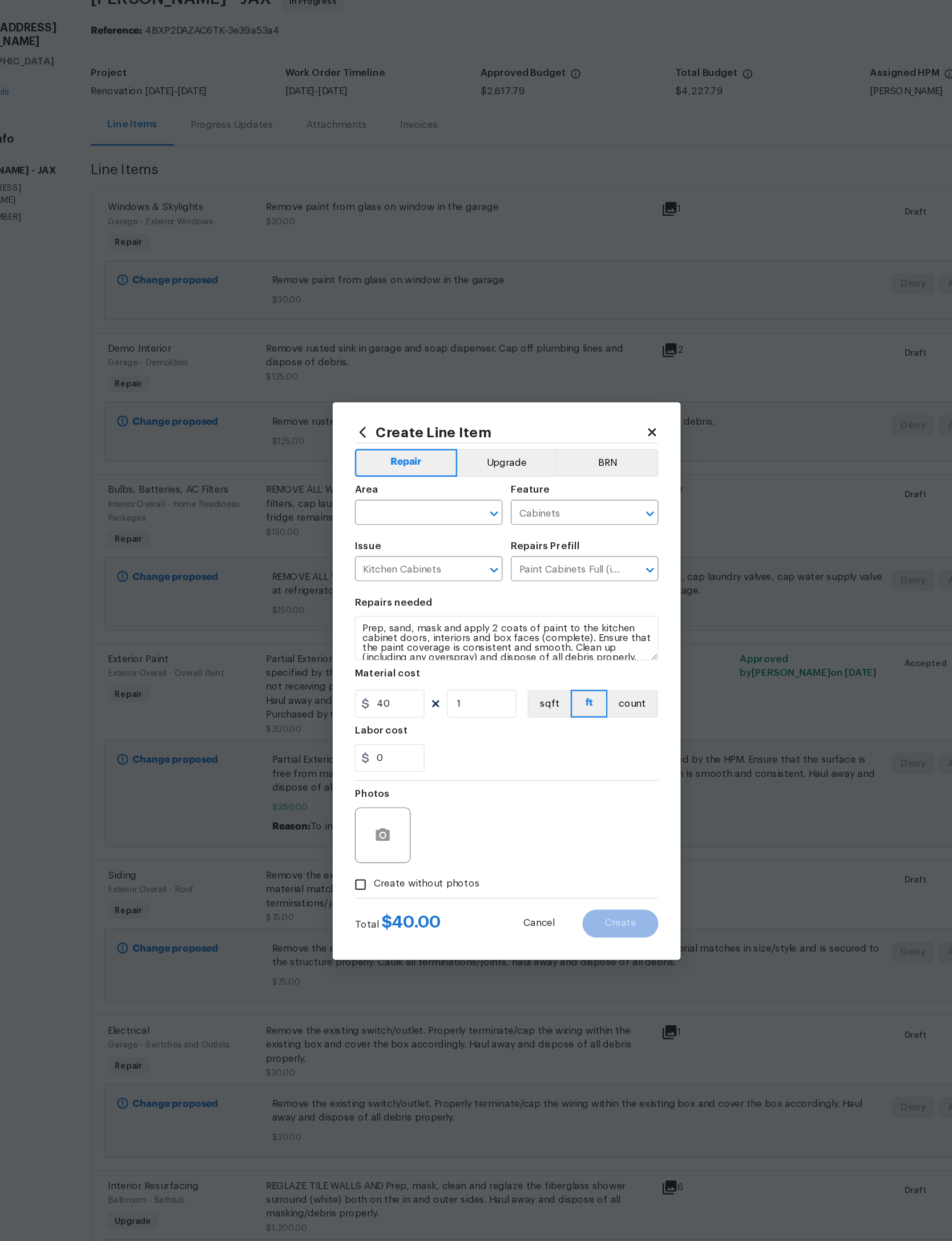 click at bounding box center (396, 483) 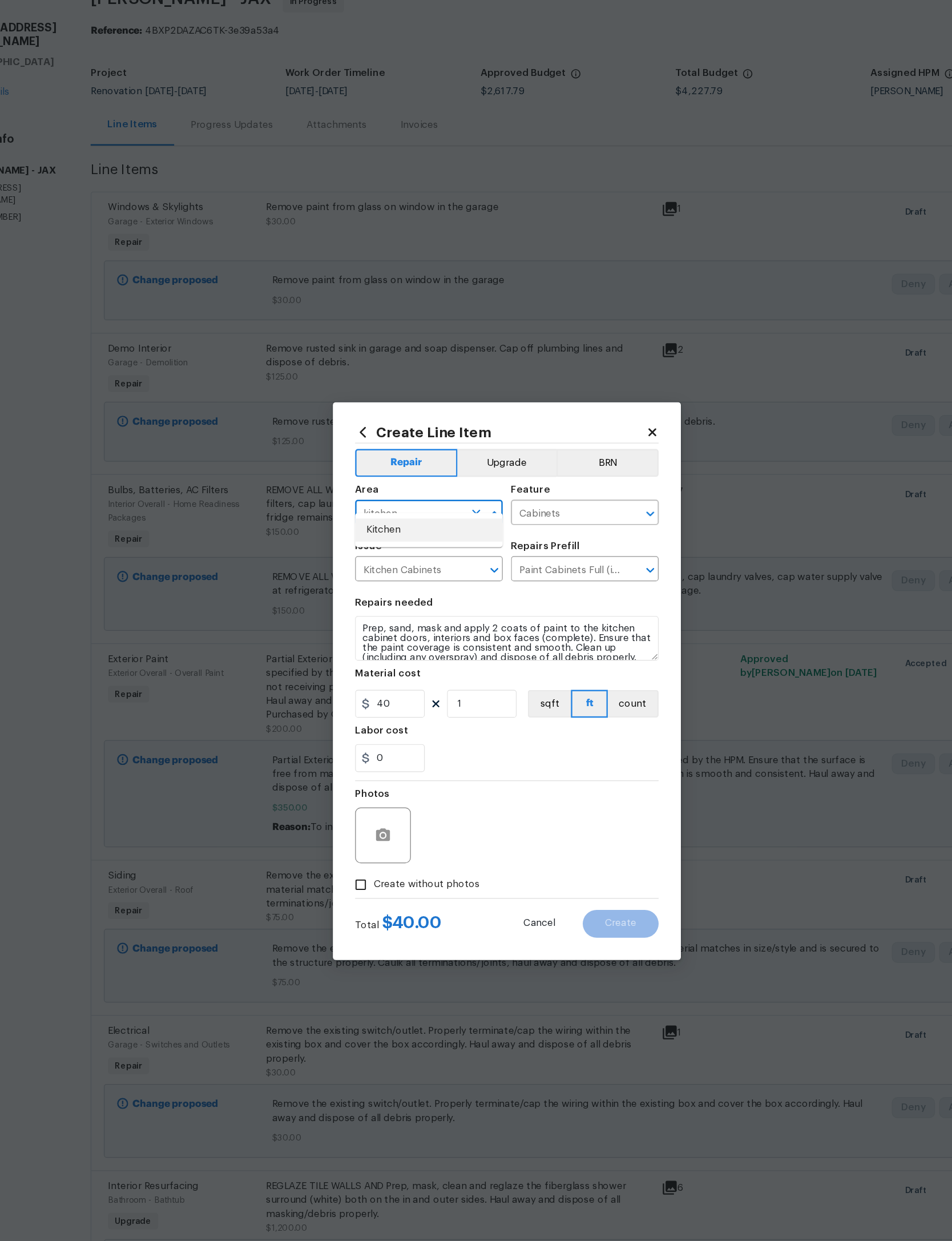 click on "Kitchen" at bounding box center [412, 497] 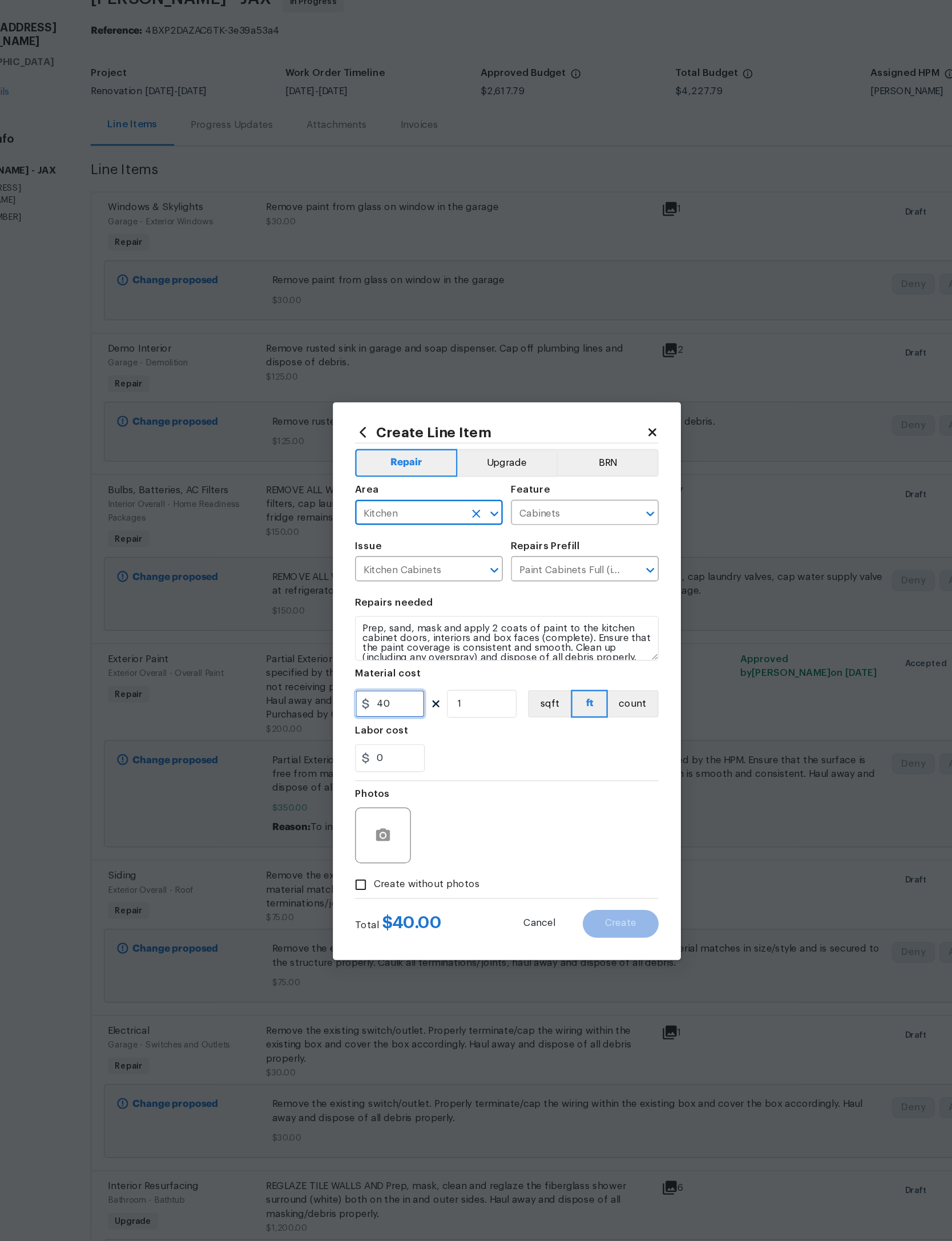 click on "40" at bounding box center [380, 639] 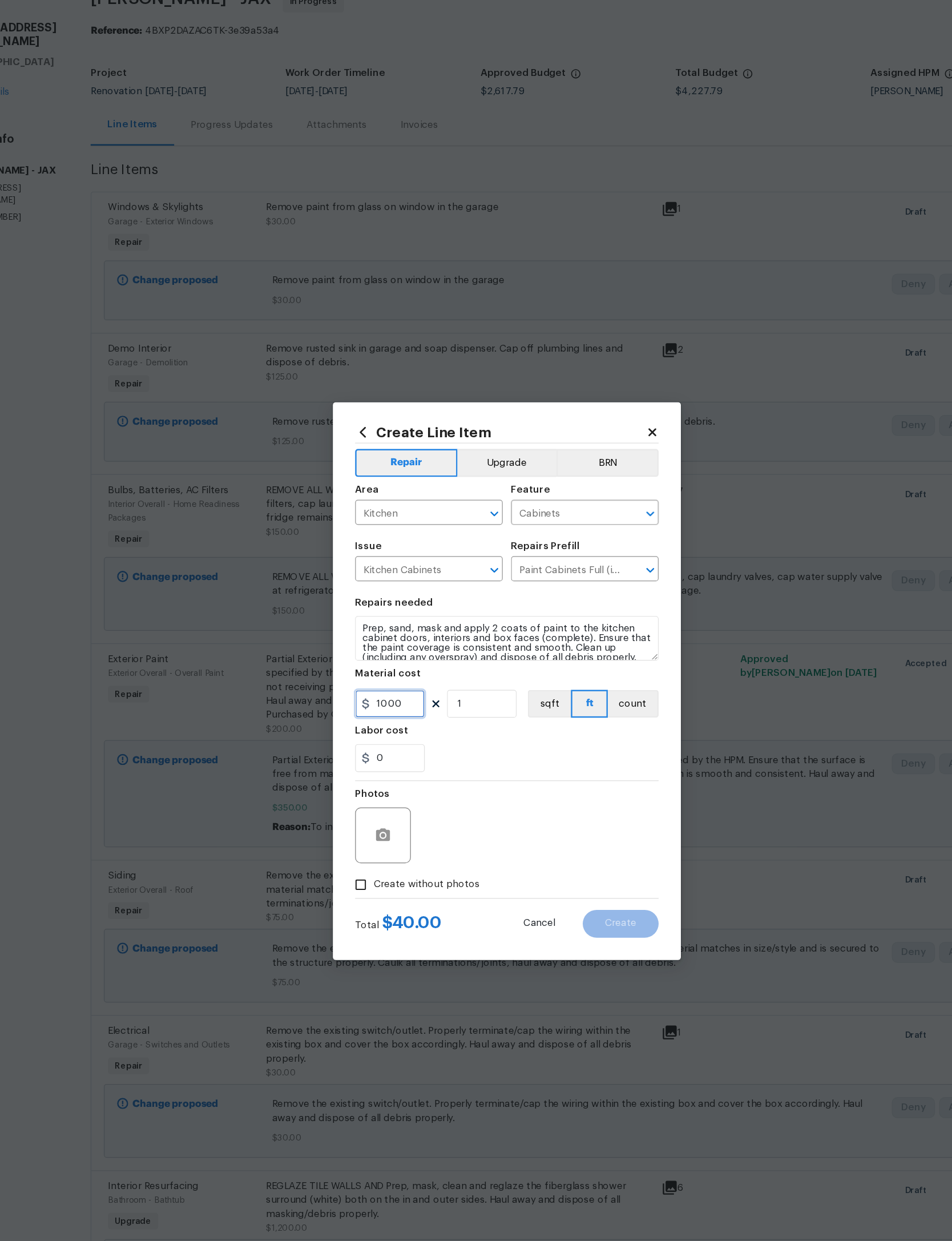 type on "1000" 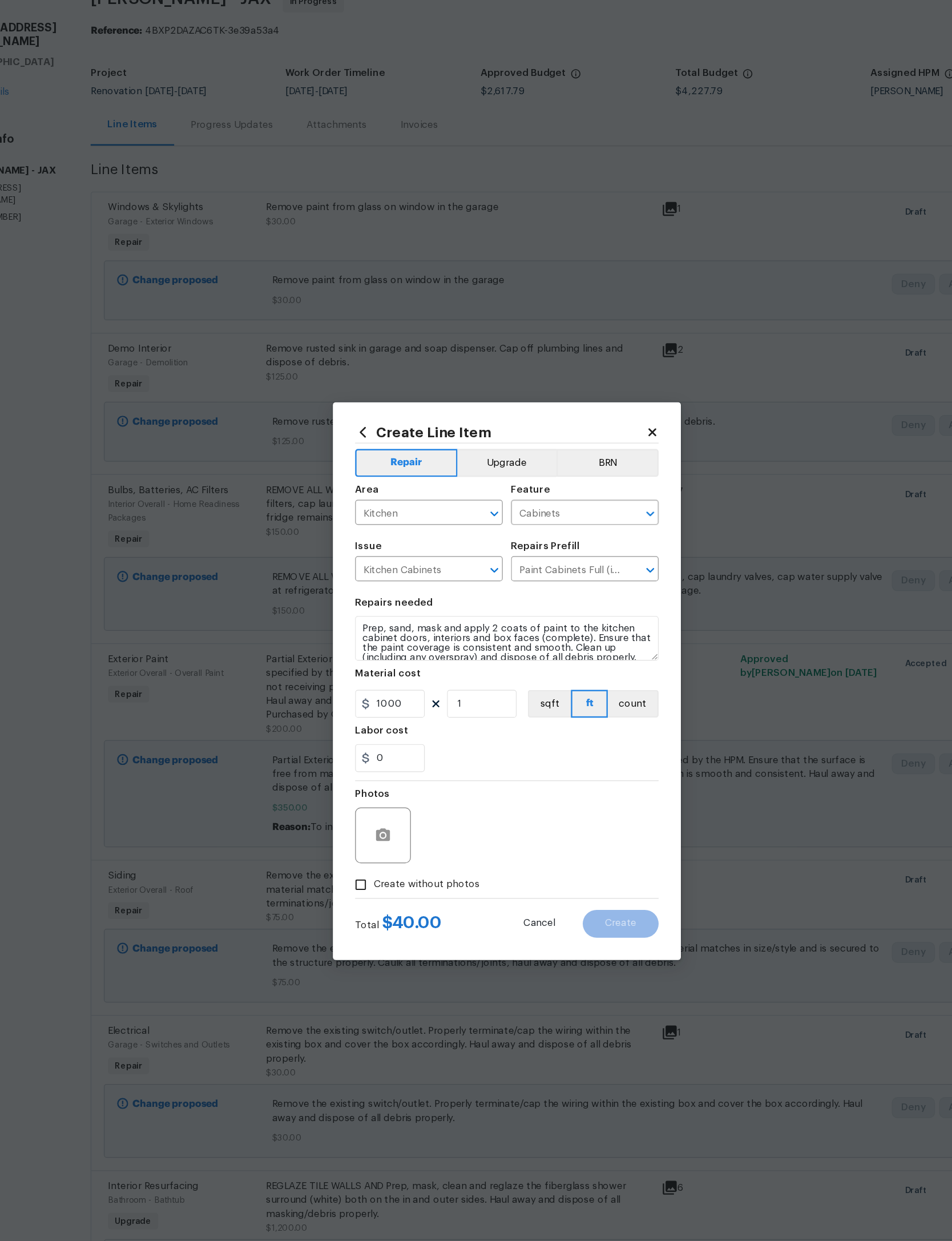 click on "Repairs needed Prep, sand, mask and apply 2 coats of paint to the kitchen cabinet doors, interiors and box faces (complete). Ensure that the paint coverage is consistent and smooth. Clean up (including any overspray) and dispose of all debris properly. Material cost 1000 1 sqft ft count Labor cost 0" at bounding box center (476, 624) 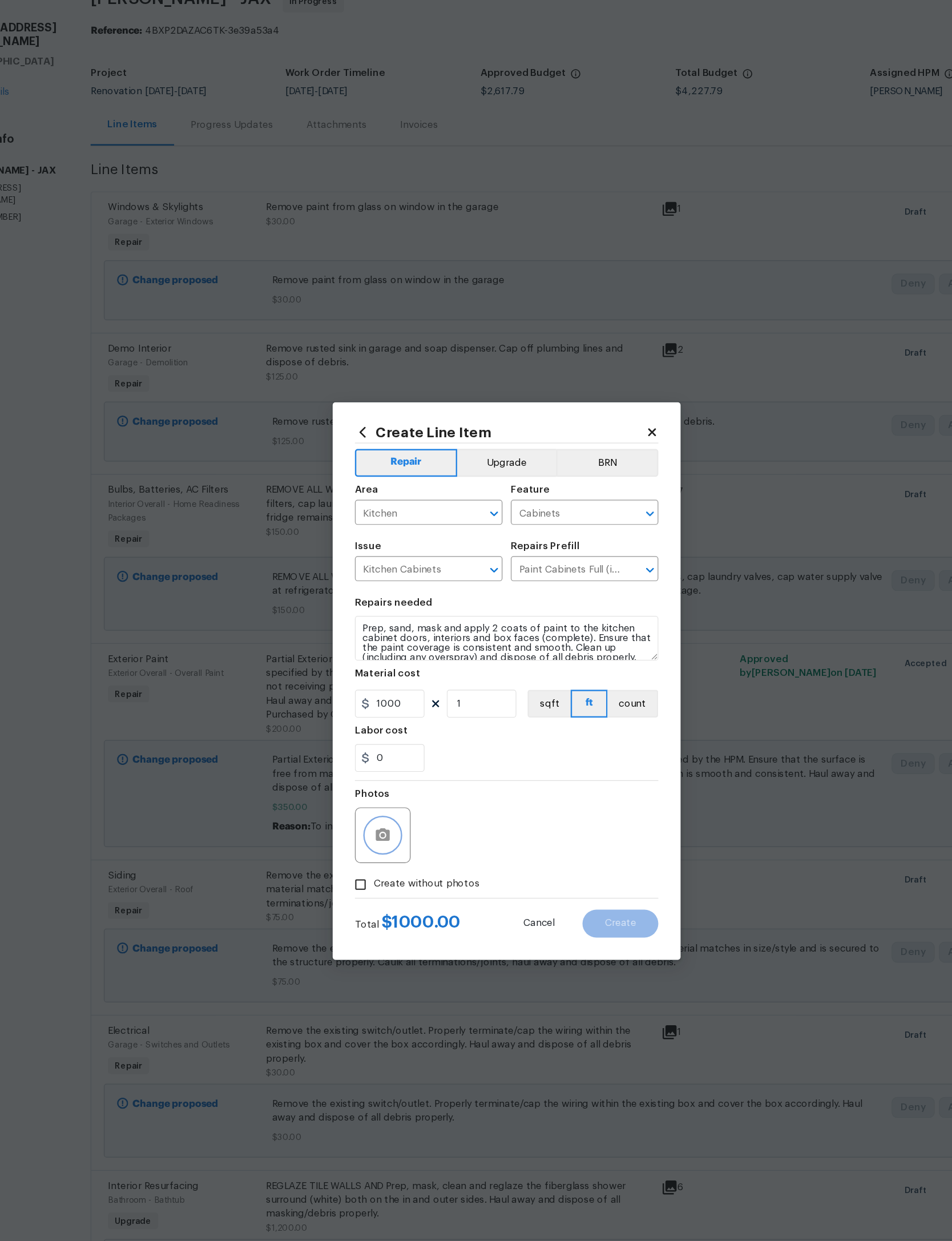 click 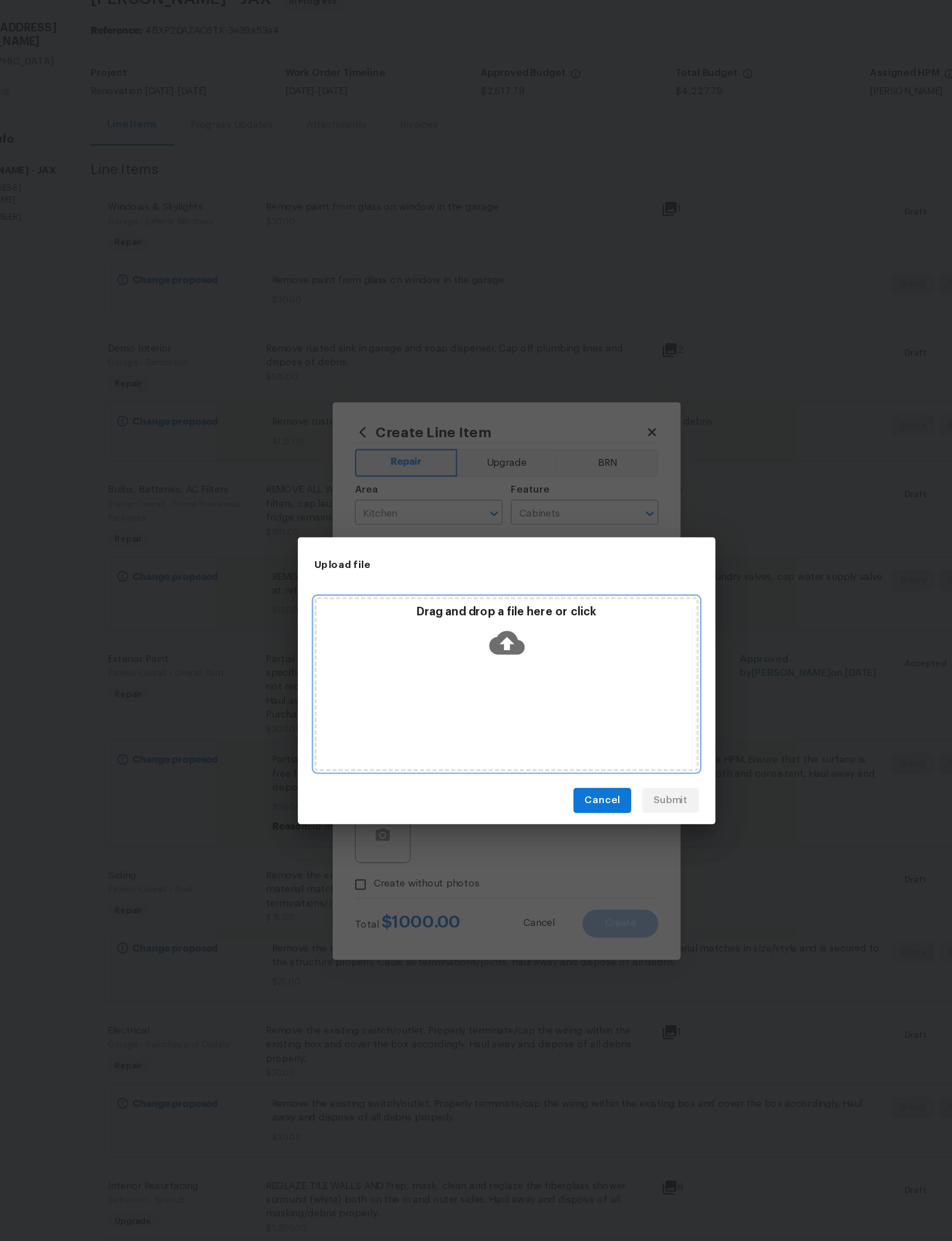 click 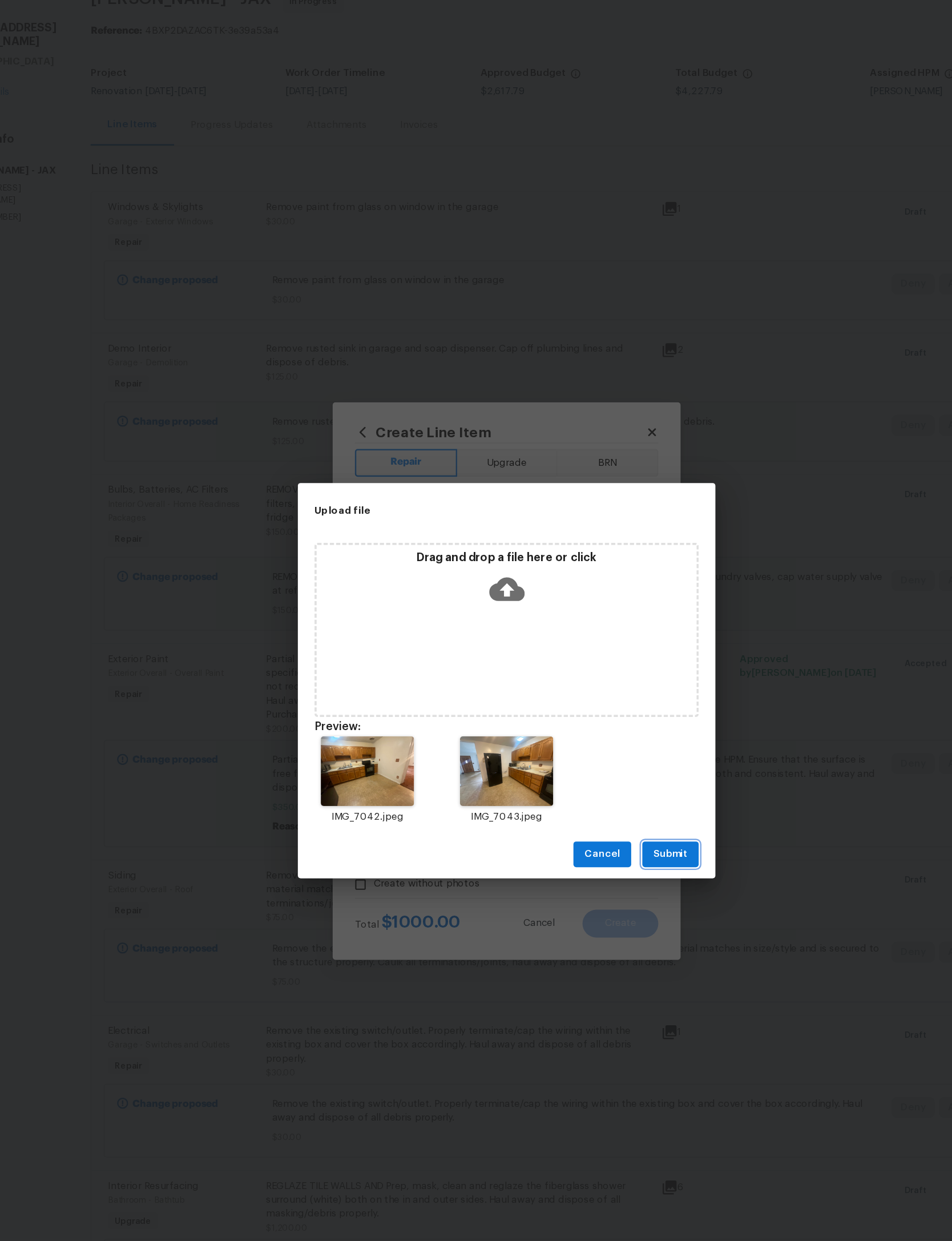 click on "Submit" at bounding box center (610, 763) 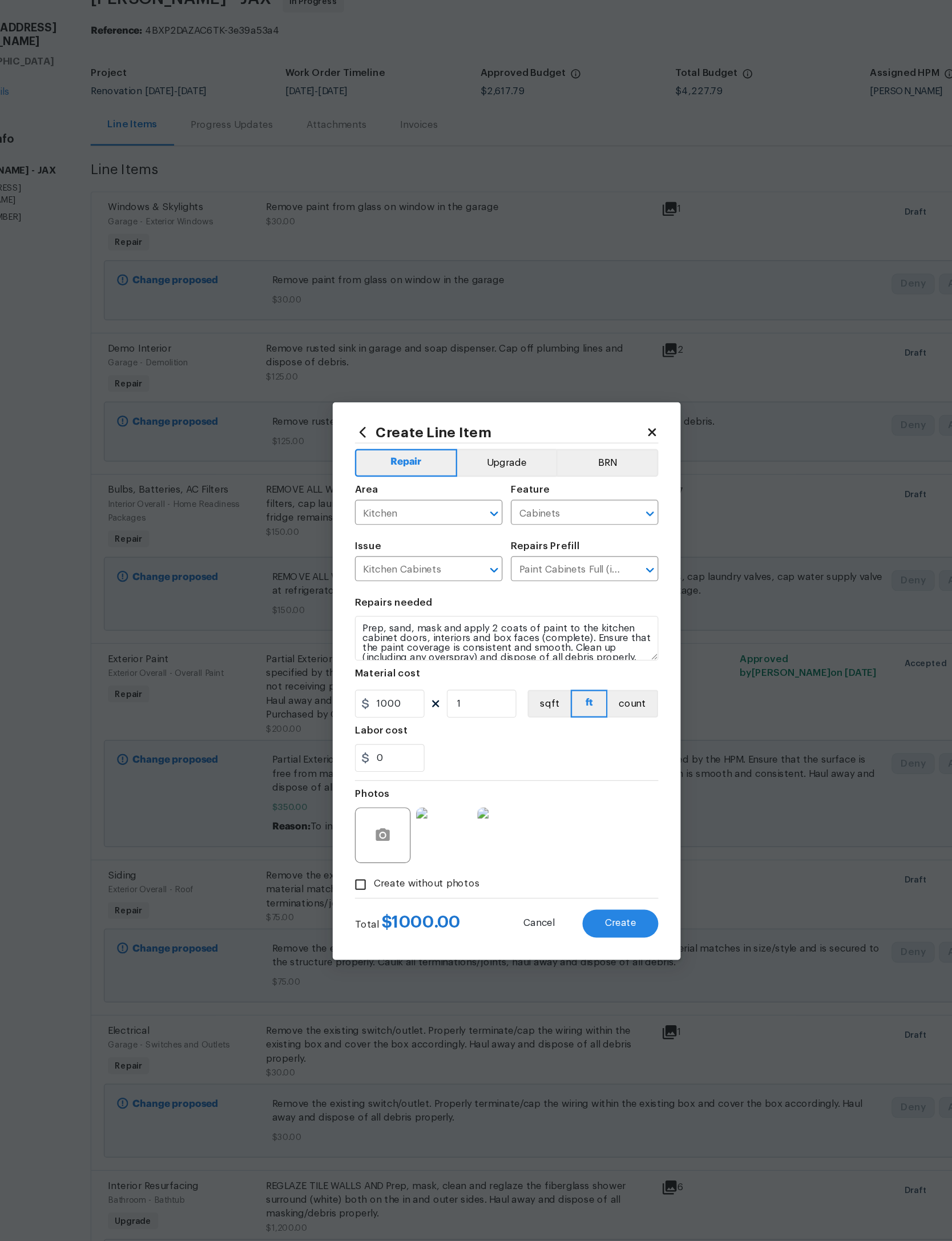 click on "Create" at bounding box center [569, 819] 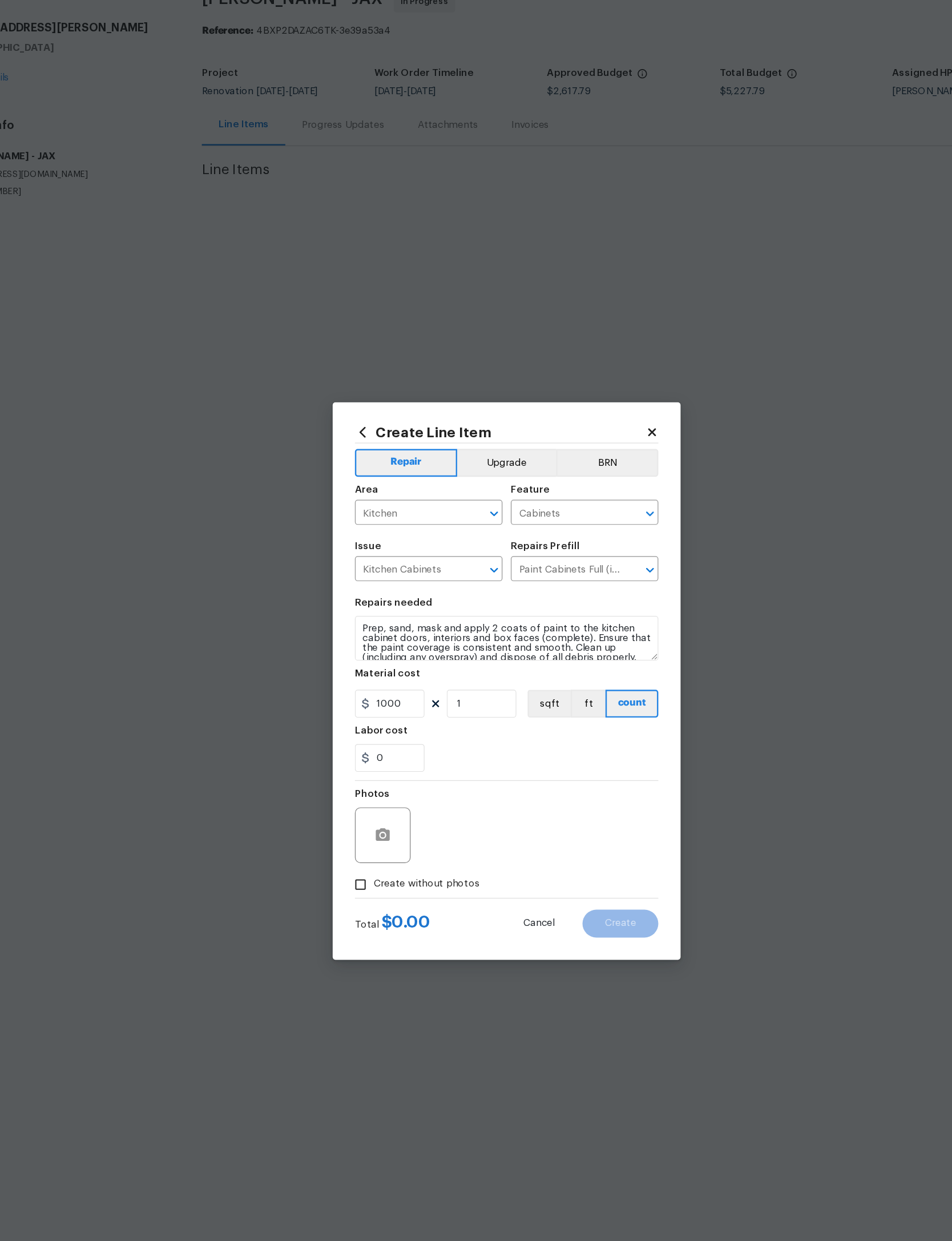 type 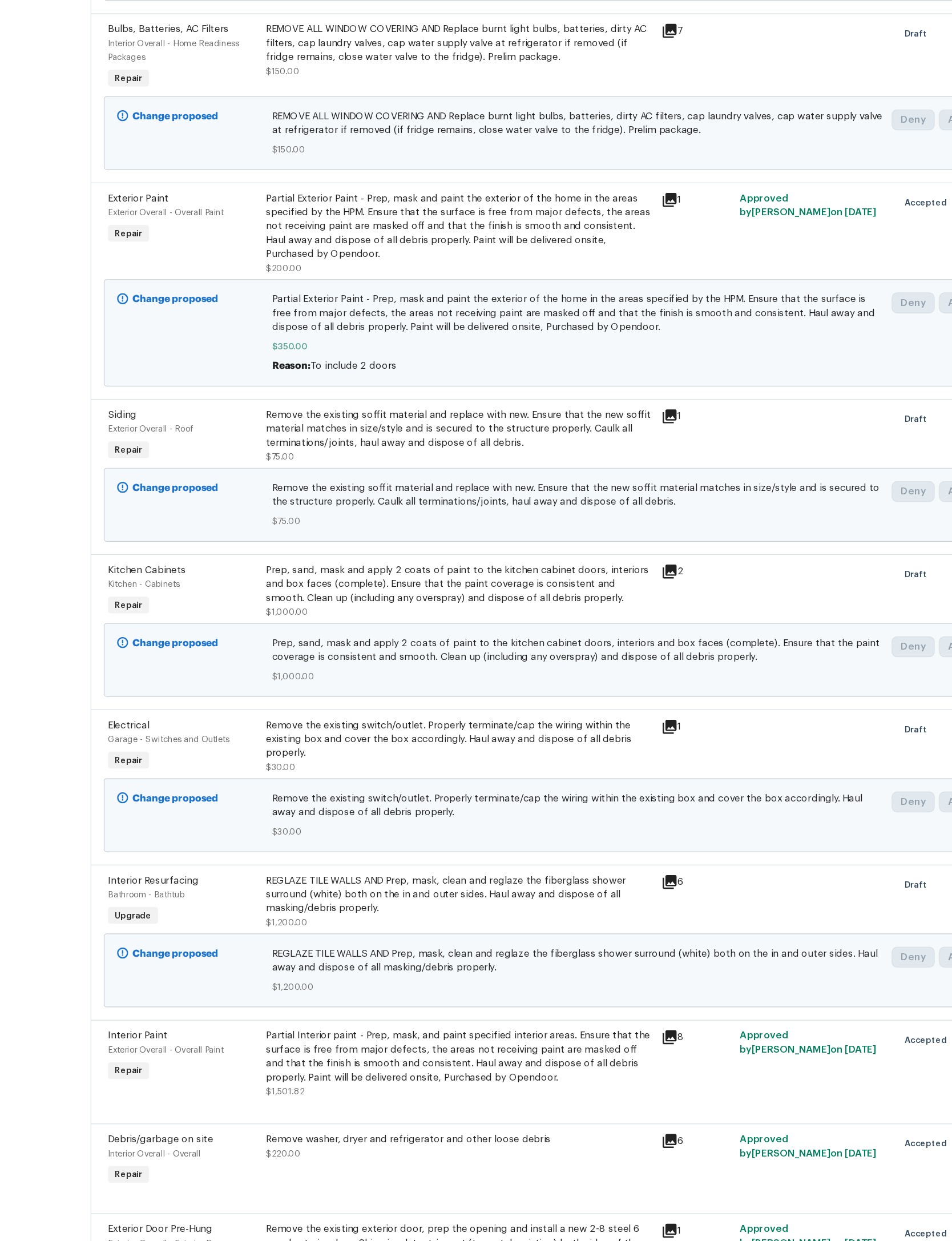 scroll, scrollTop: 377, scrollLeft: 0, axis: vertical 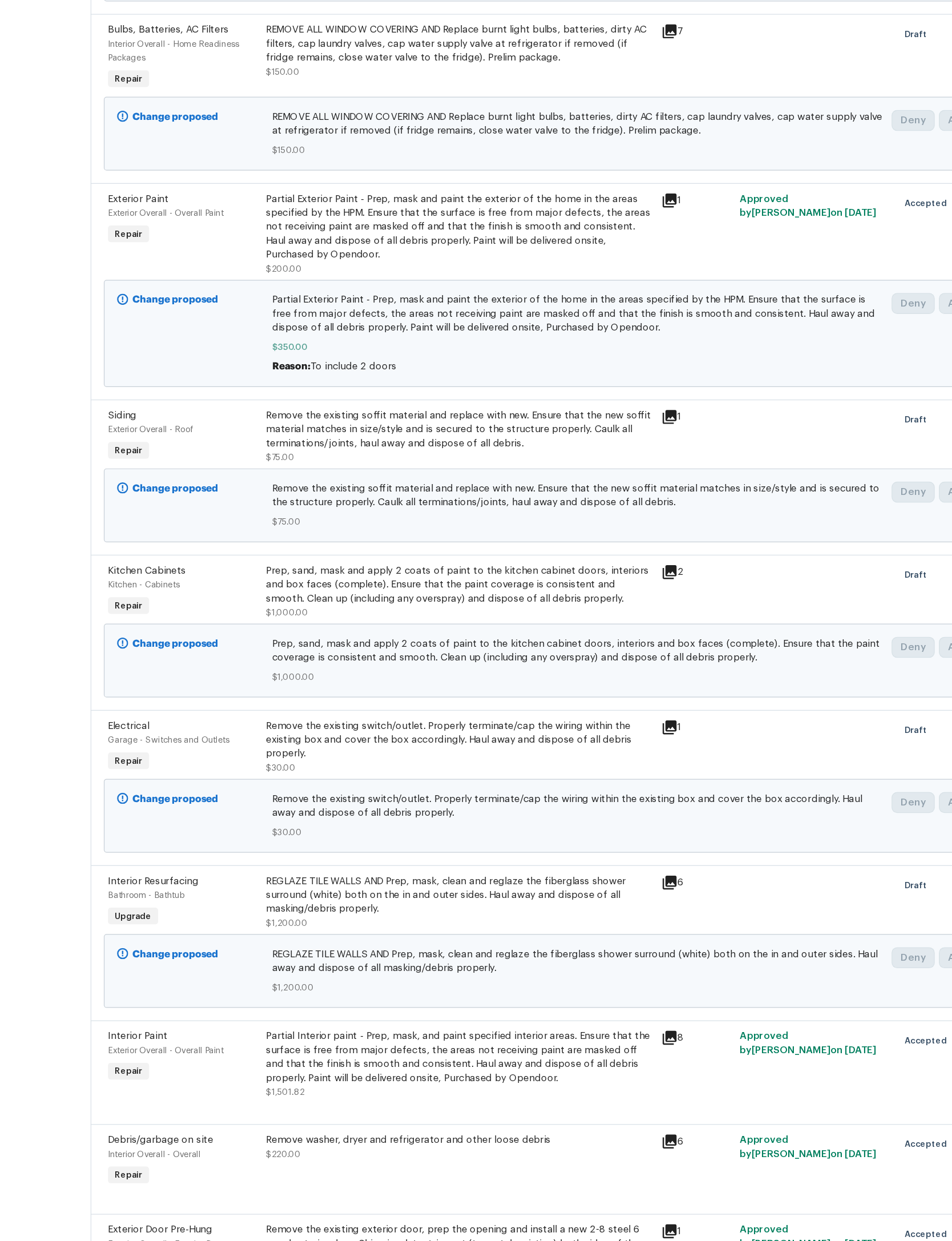 click on "Prep, sand, mask and apply 2 coats of paint to the kitchen cabinet doors, interiors and box faces (complete). Ensure that the paint coverage is consistent and smooth. Clean up (including any overspray) and dispose of all debris properly." at bounding box center (437, 542) 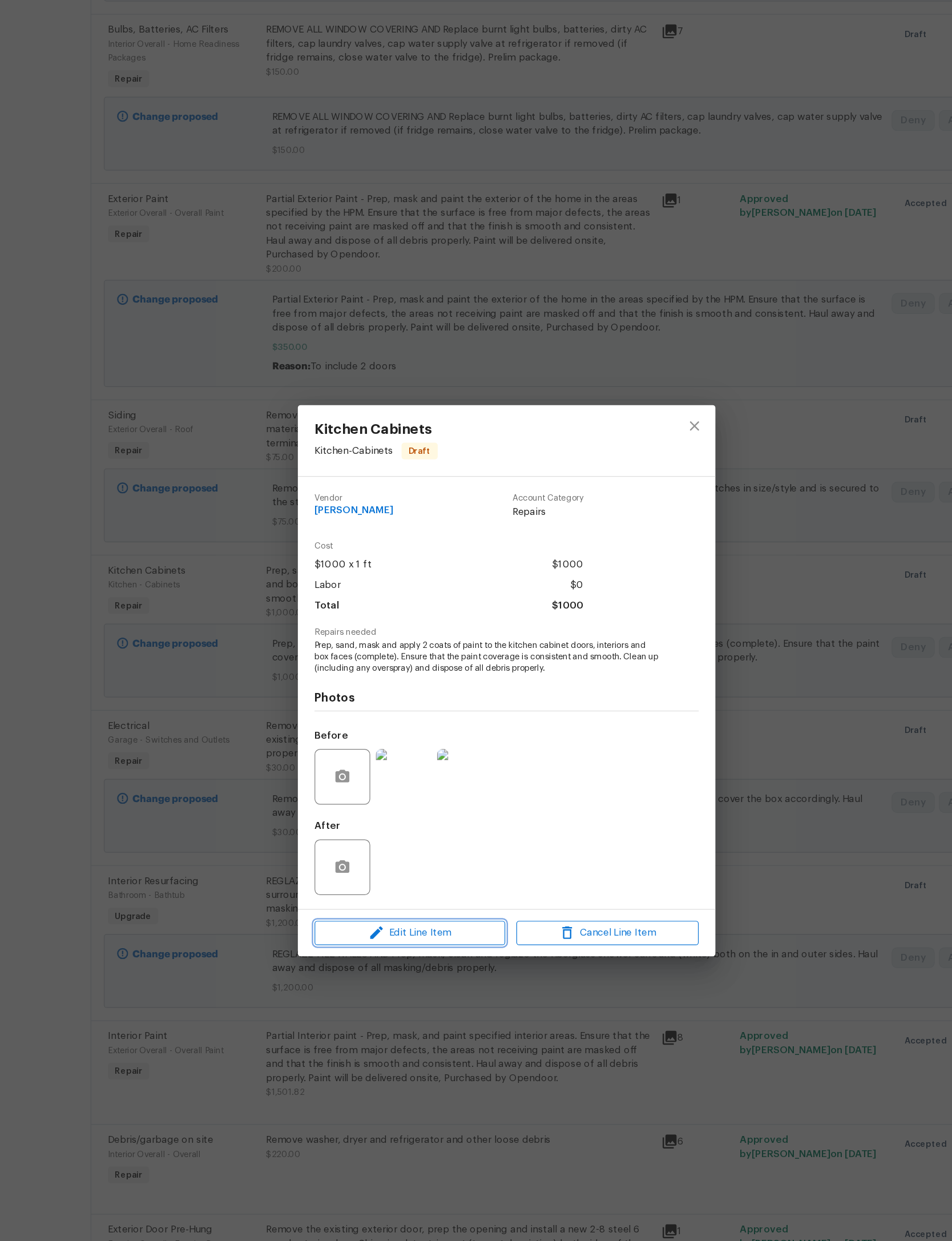 click on "Edit Line Item" at bounding box center (397, 827) 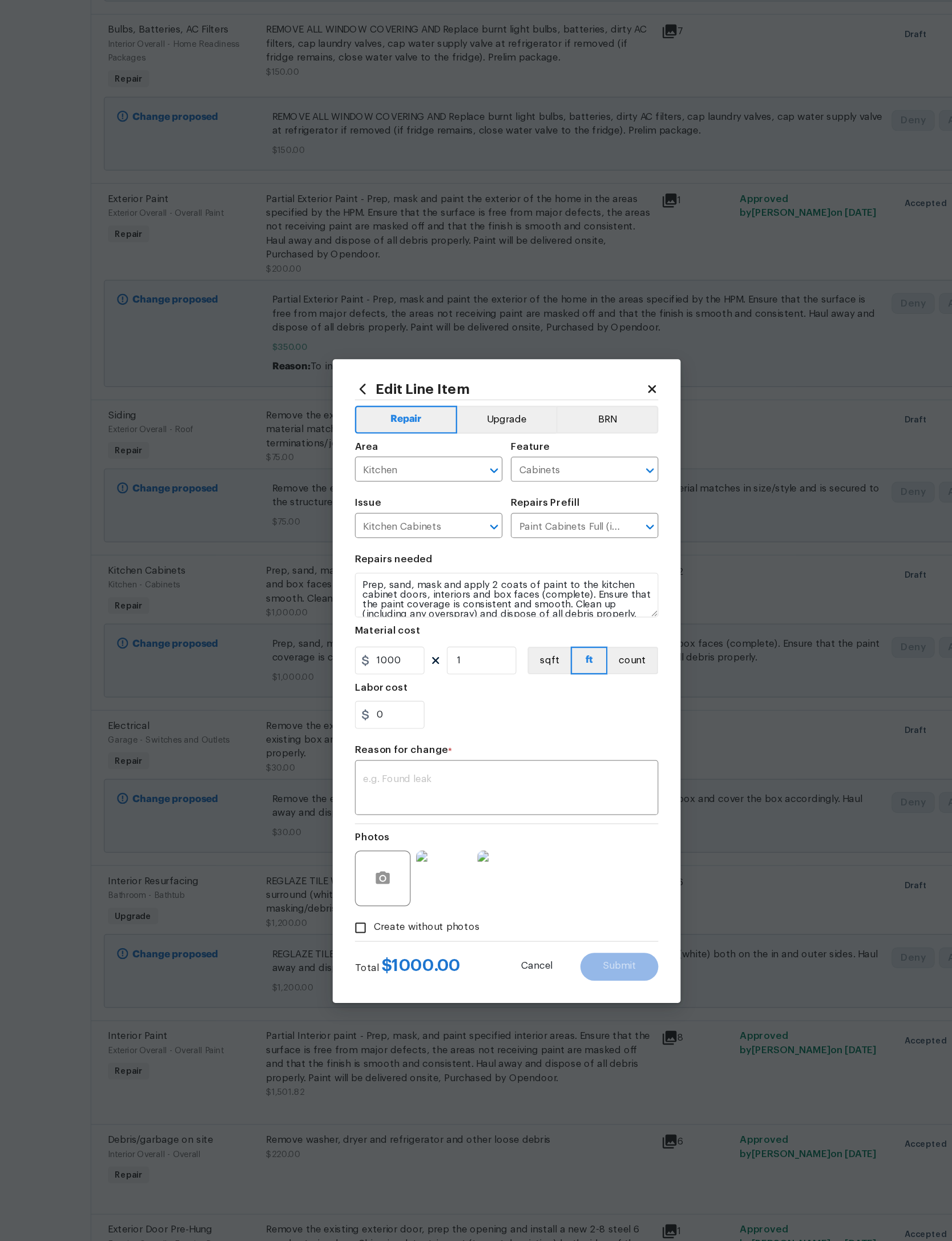 click on "Upgrade" at bounding box center (476, 406) 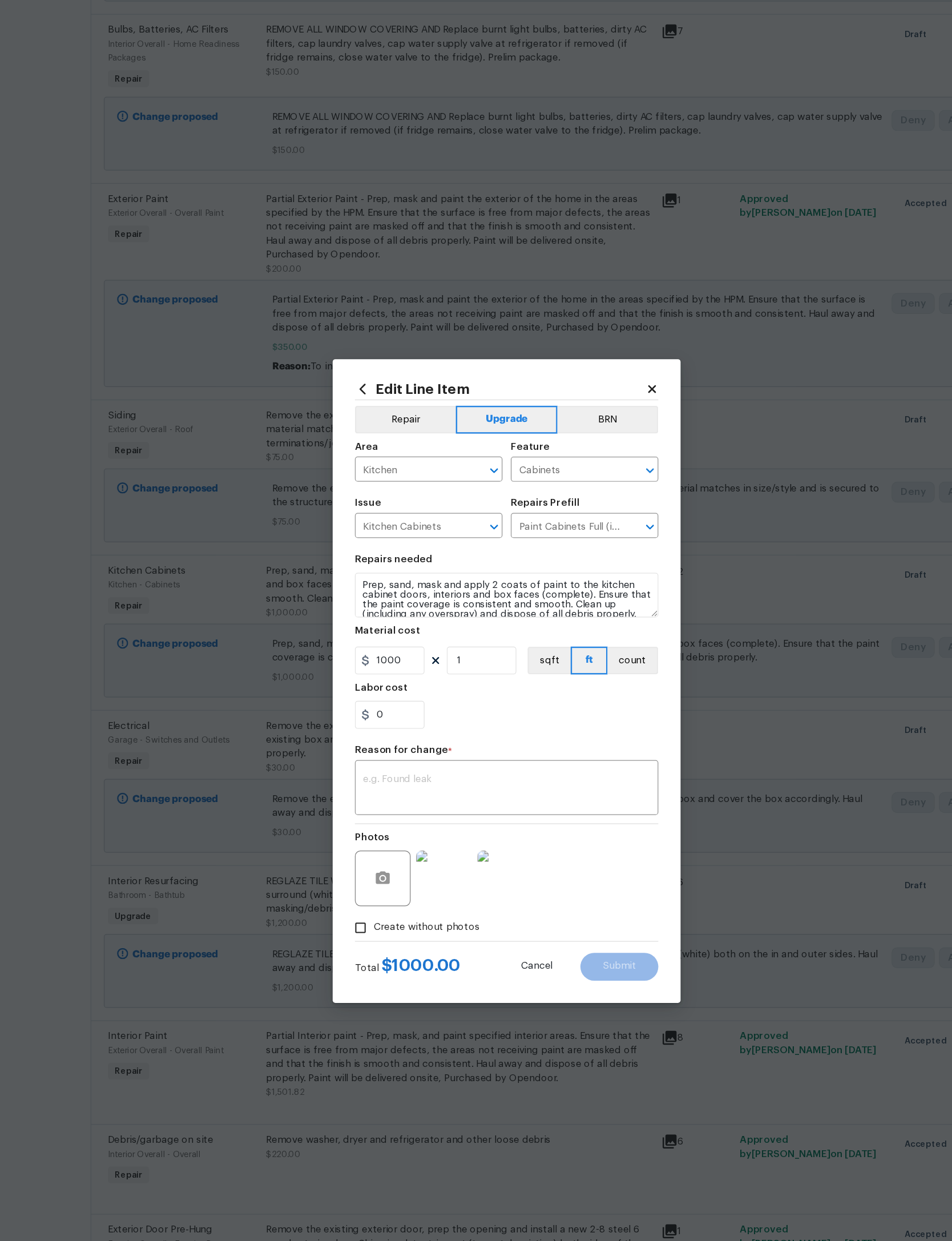 click at bounding box center [476, 710] 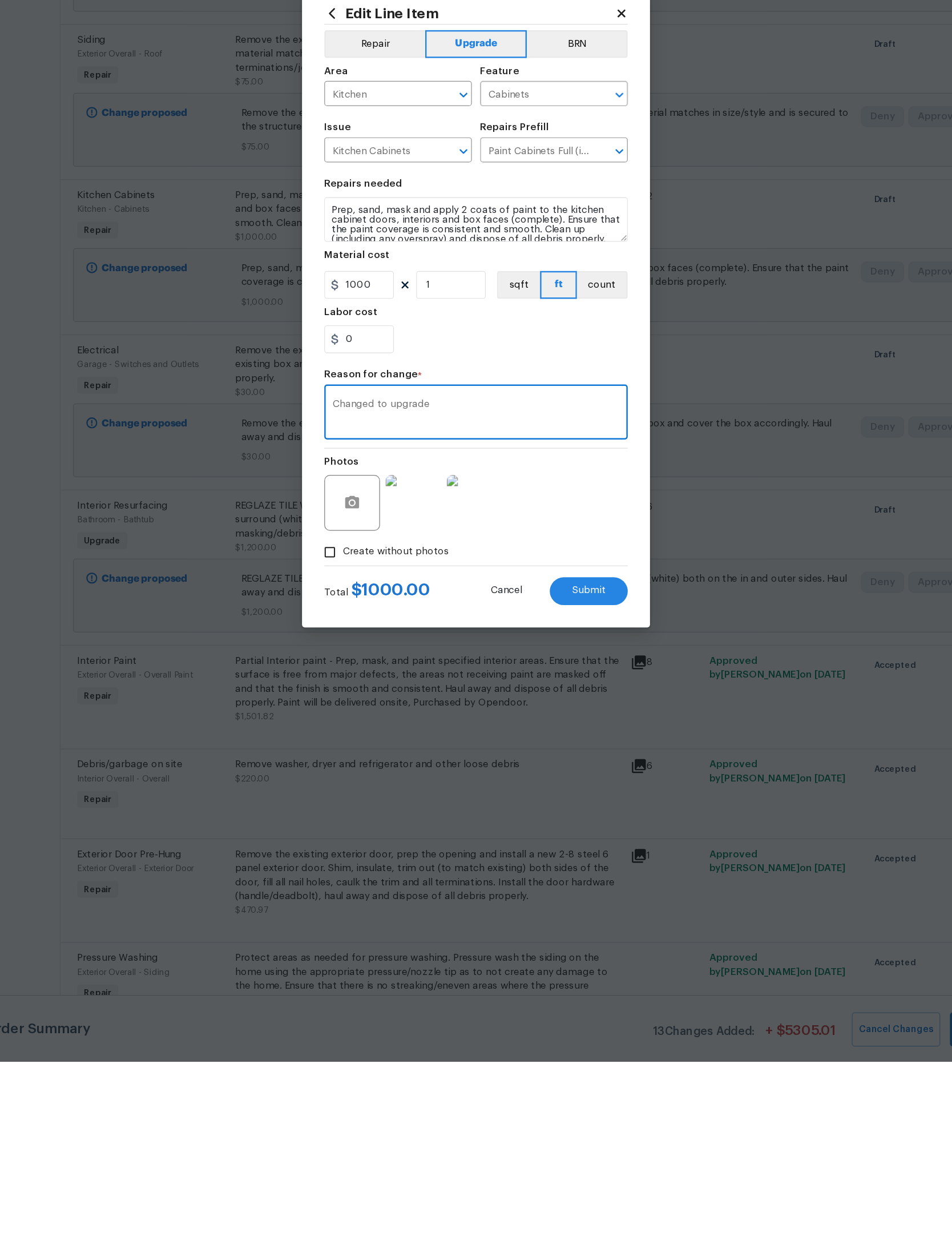 type on "Changed to upgrade" 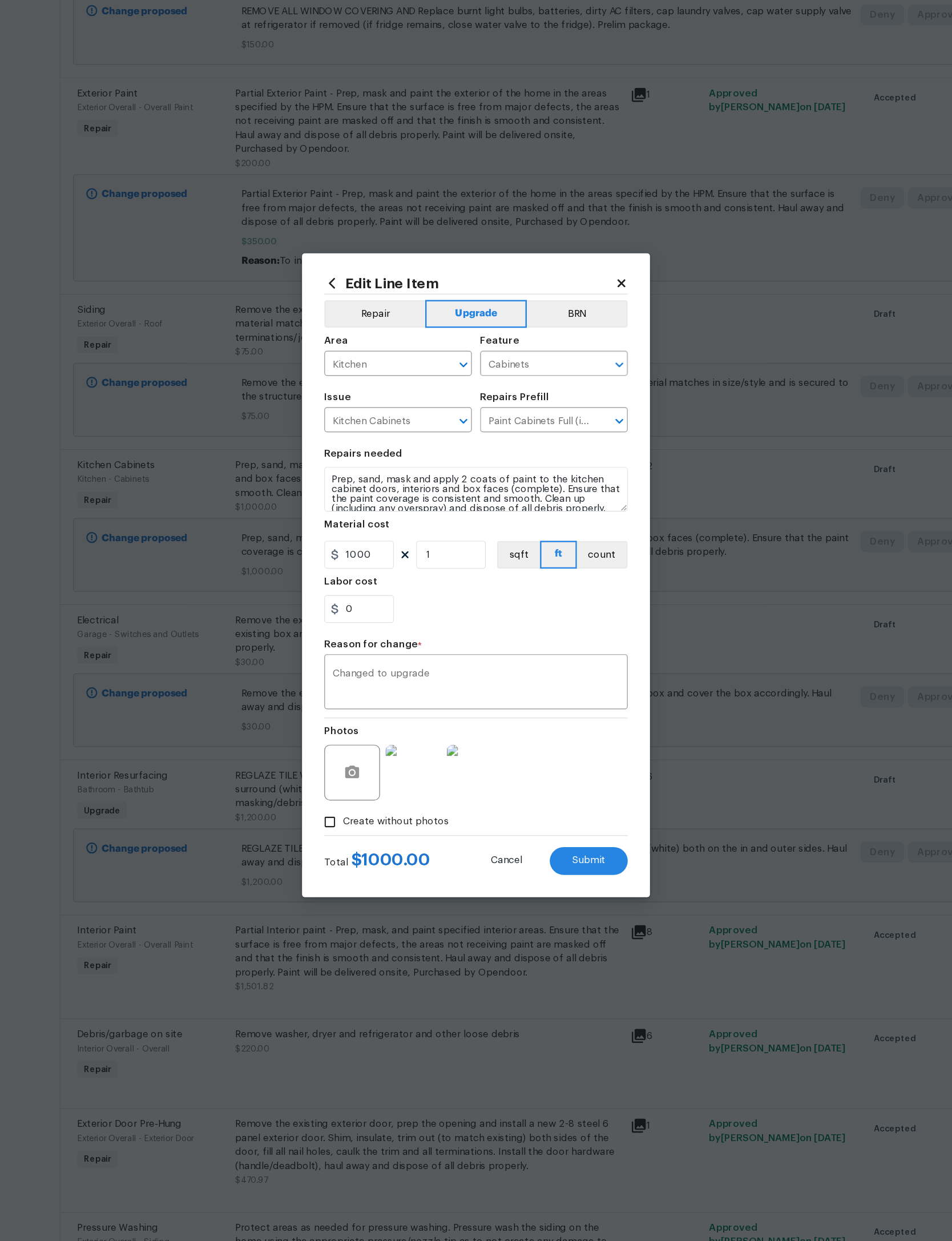 click on "Photos" at bounding box center [476, 775] 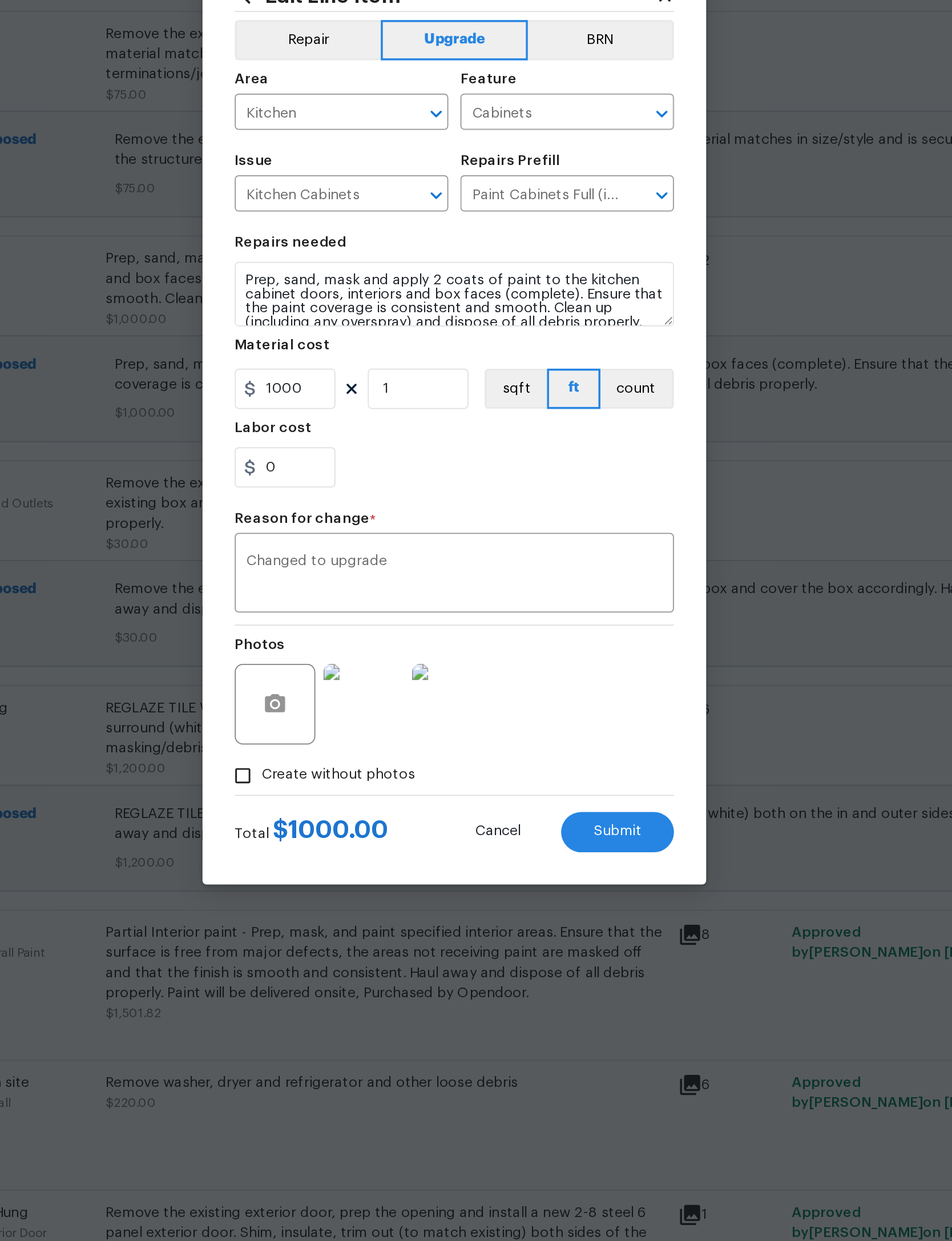 click on "Submit" at bounding box center [568, 855] 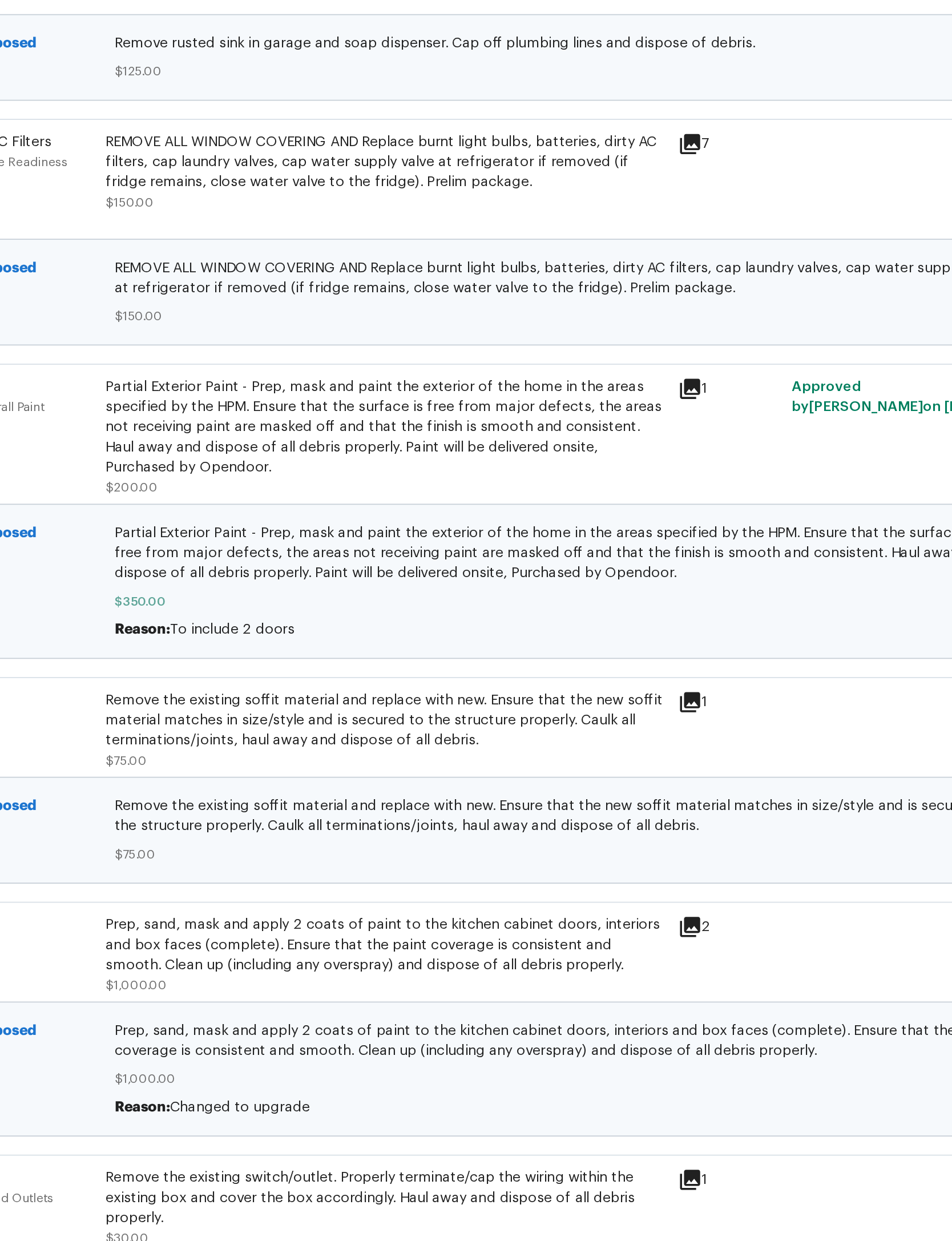 scroll, scrollTop: 0, scrollLeft: 0, axis: both 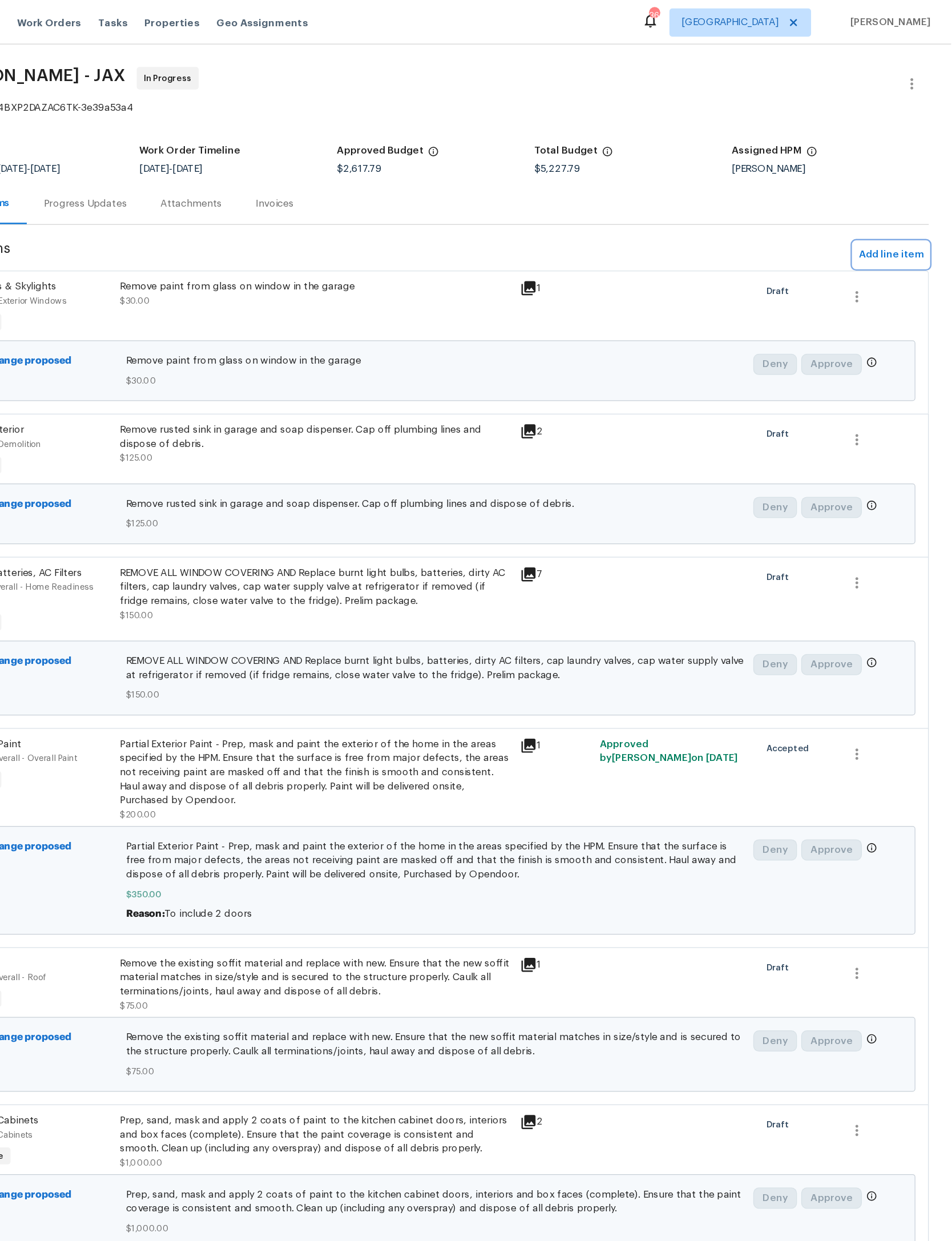 click on "Add line item" at bounding box center [903, 206] 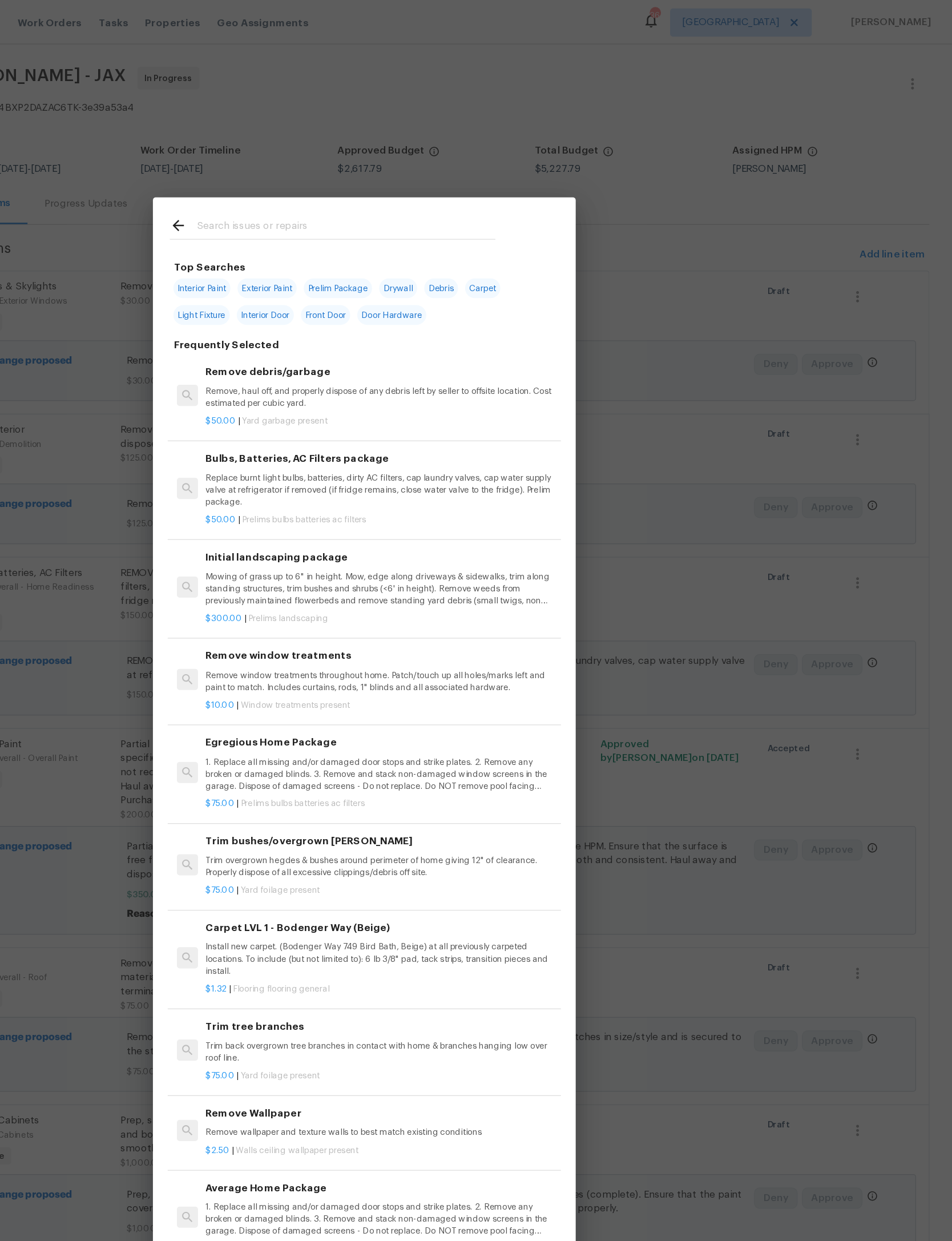 scroll, scrollTop: 0, scrollLeft: 0, axis: both 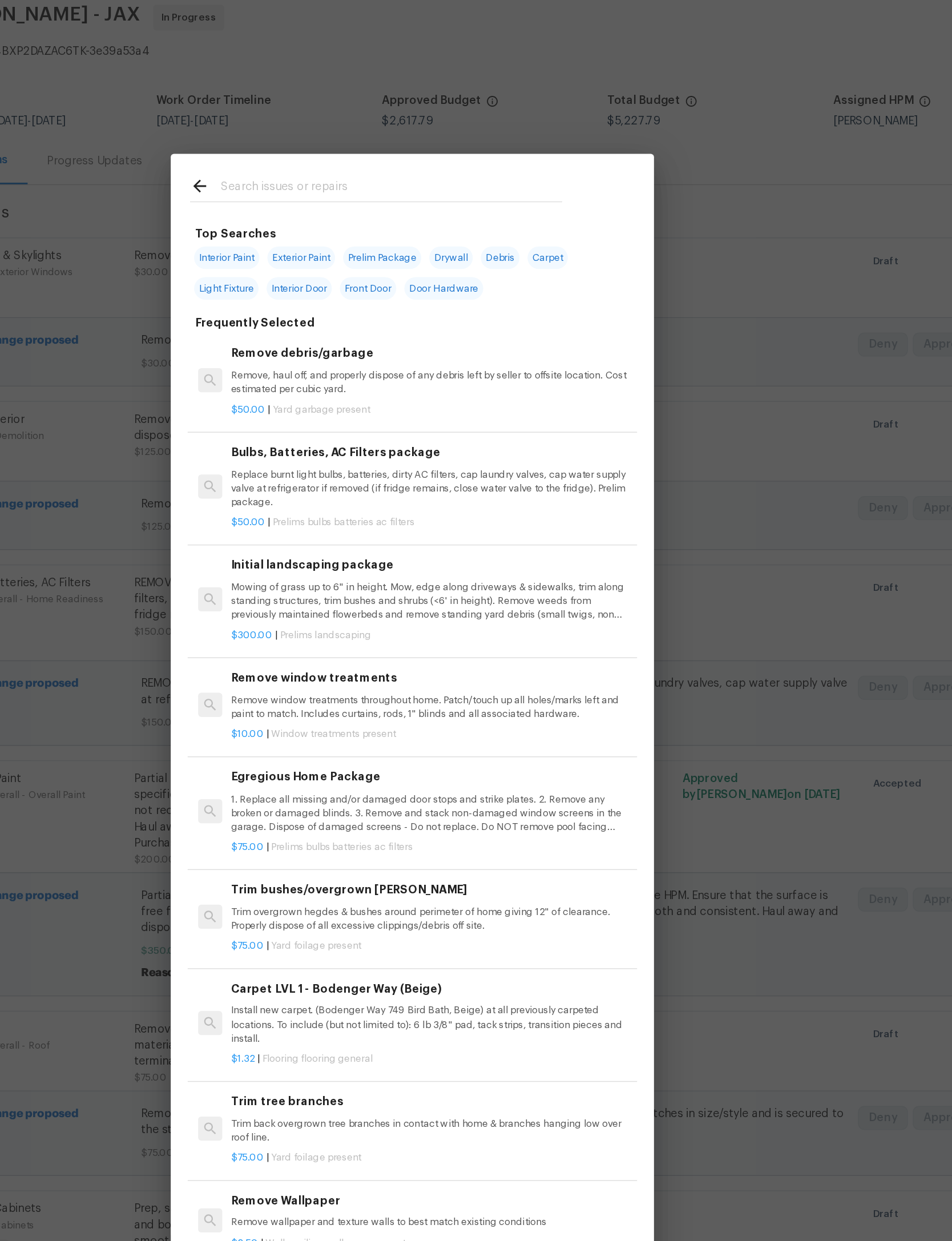 click at bounding box center [461, 184] 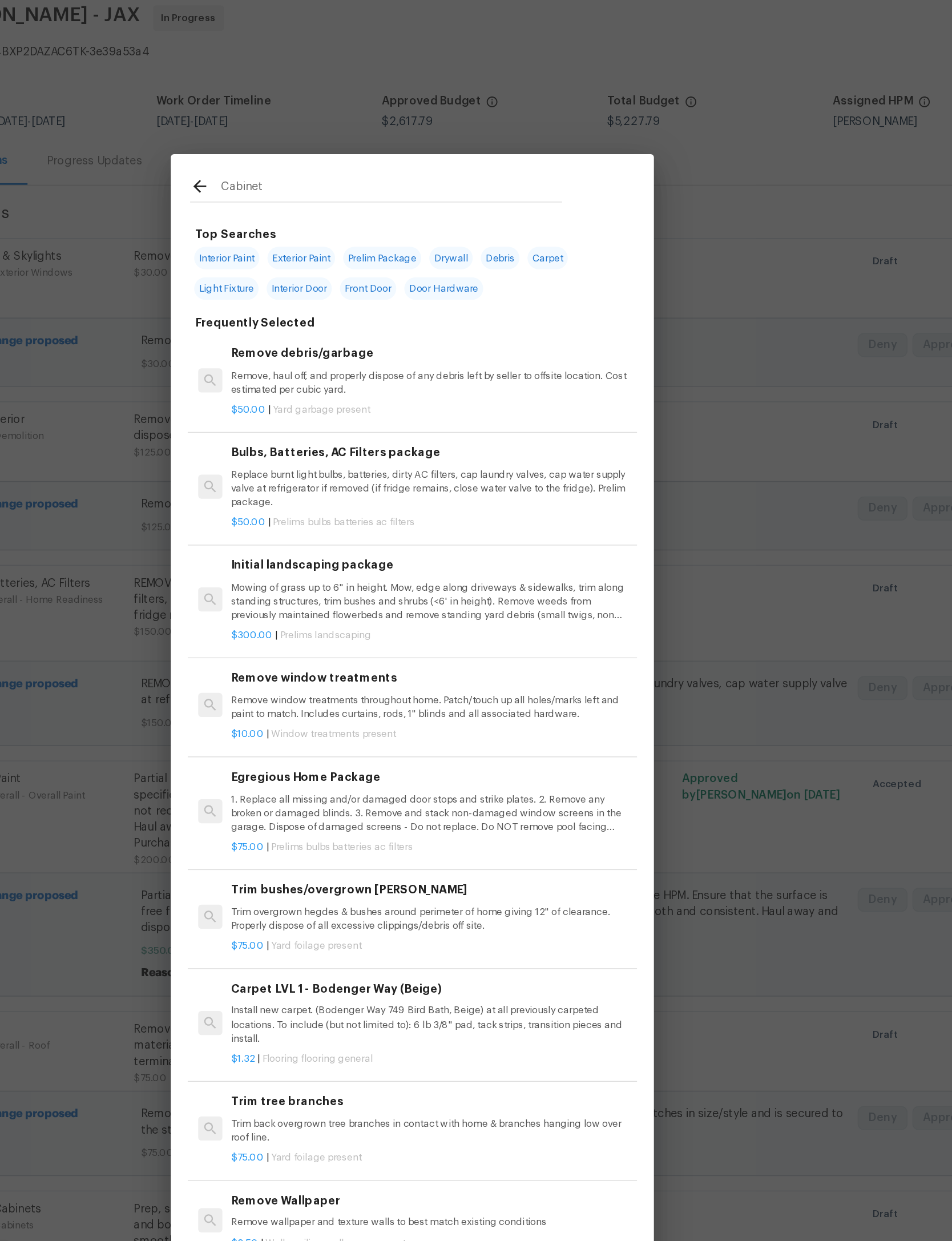 type on "Cabinet" 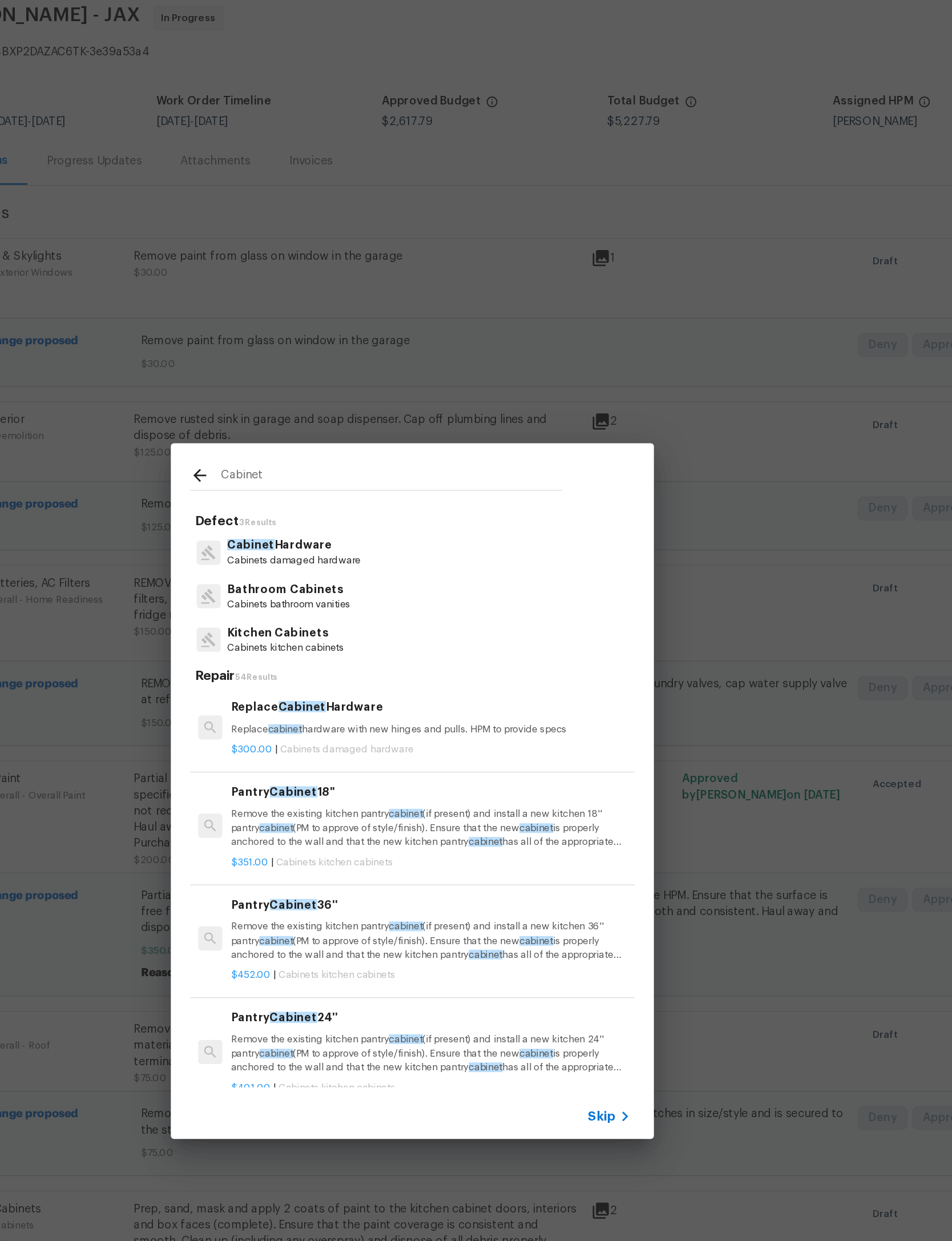 click on "Cabinets damaged hardware" at bounding box center [392, 448] 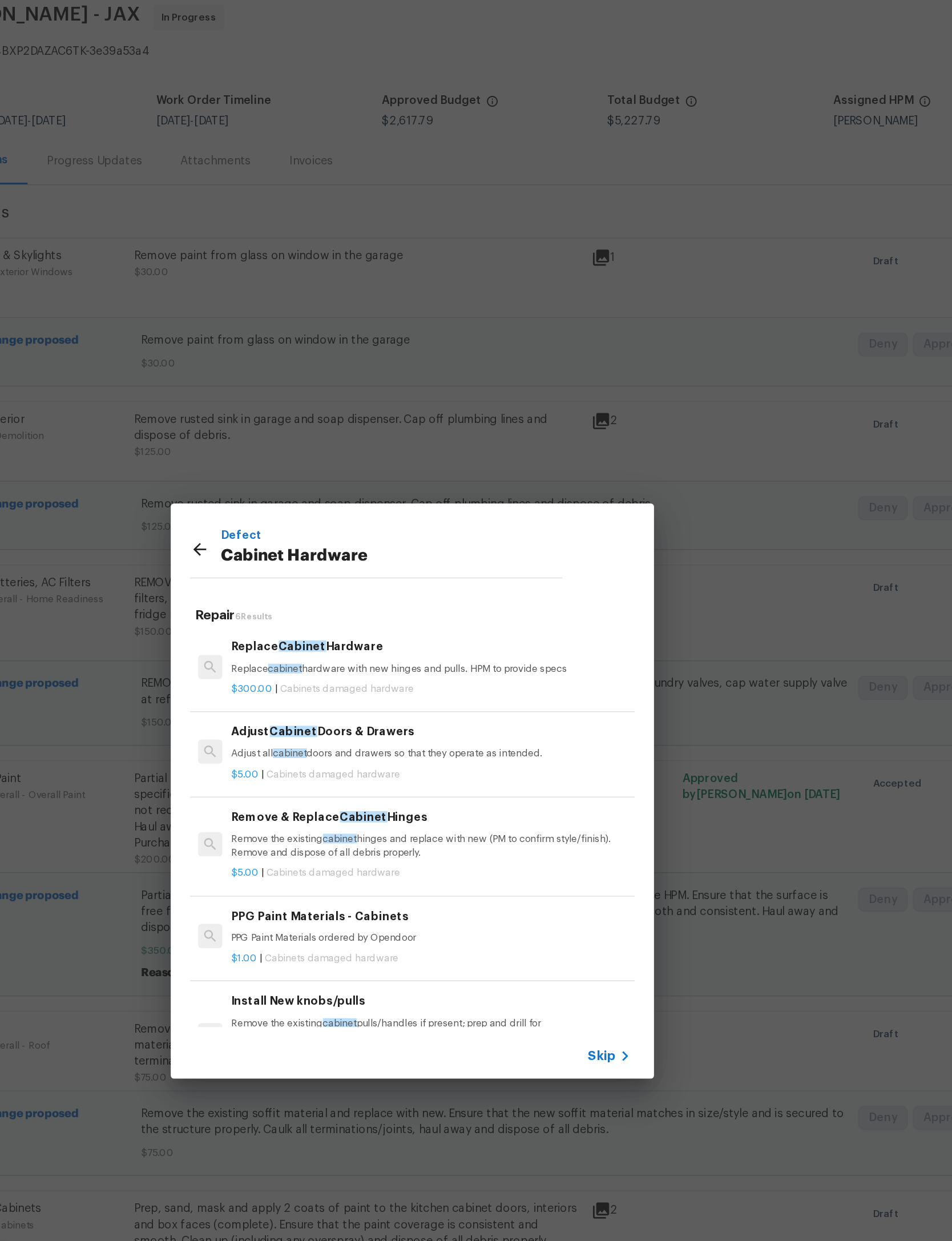 click on "$300.00   |   Cabinets damaged hardware" at bounding box center (489, 537) 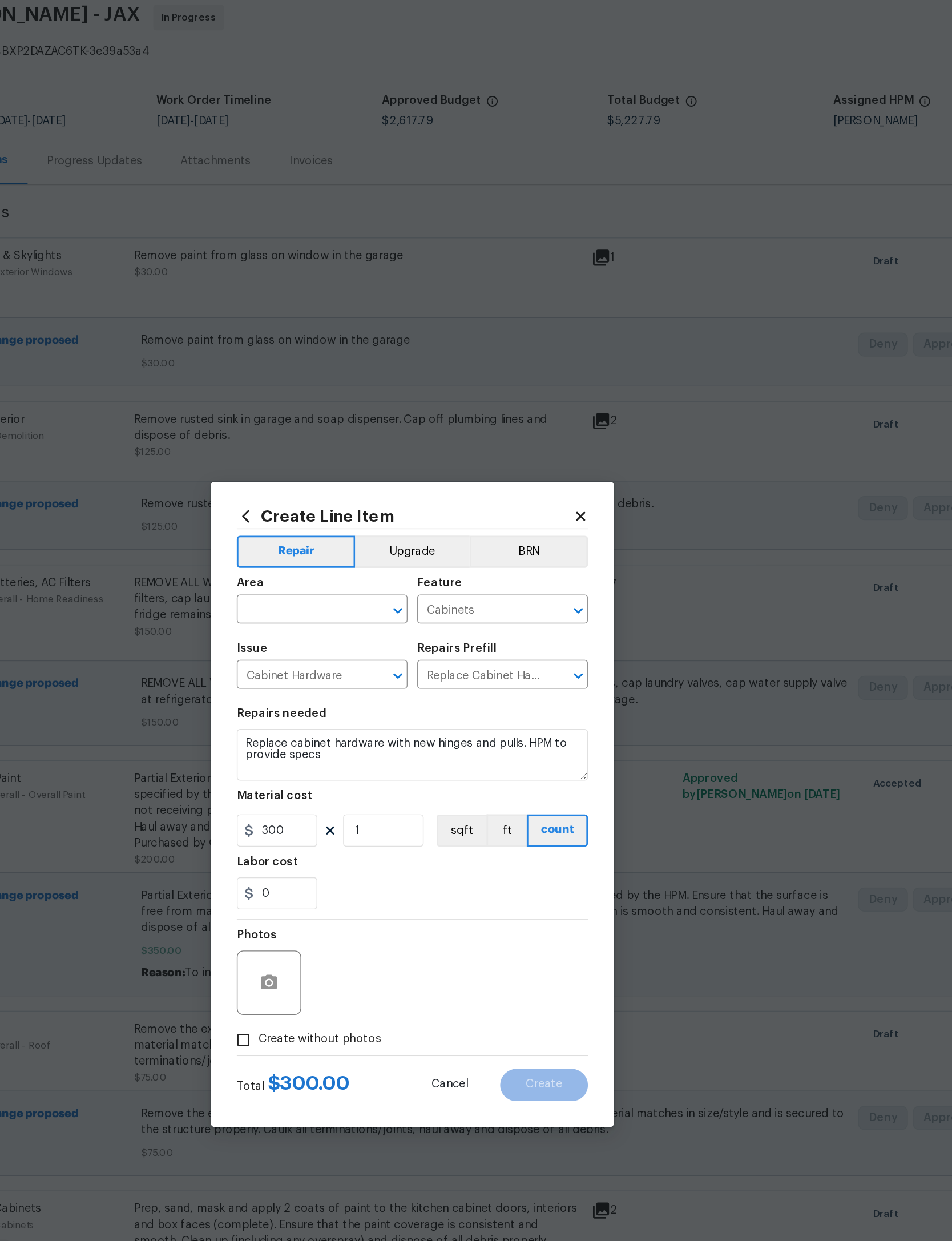 click at bounding box center (396, 483) 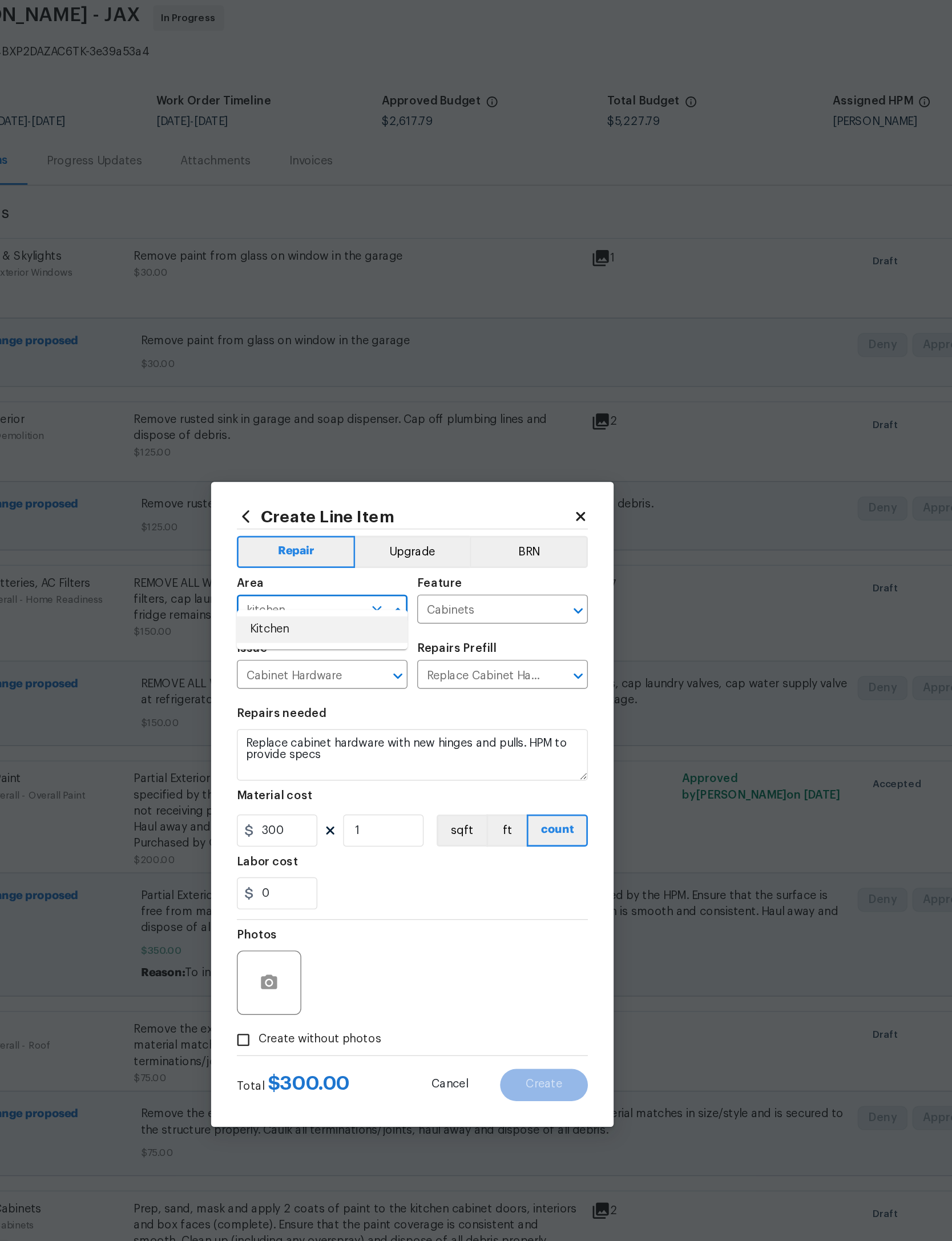 click on "Kitchen" at bounding box center [412, 497] 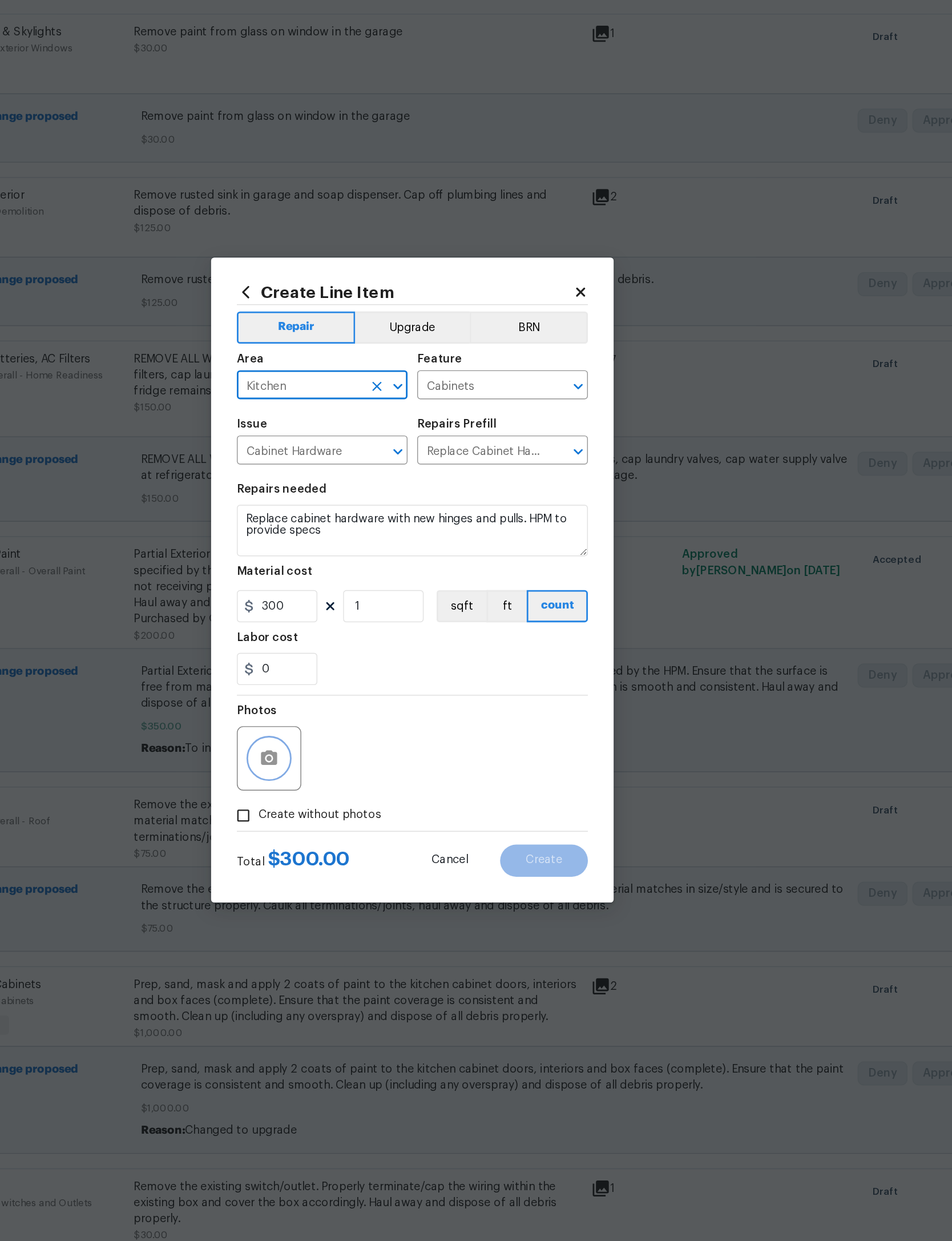 click 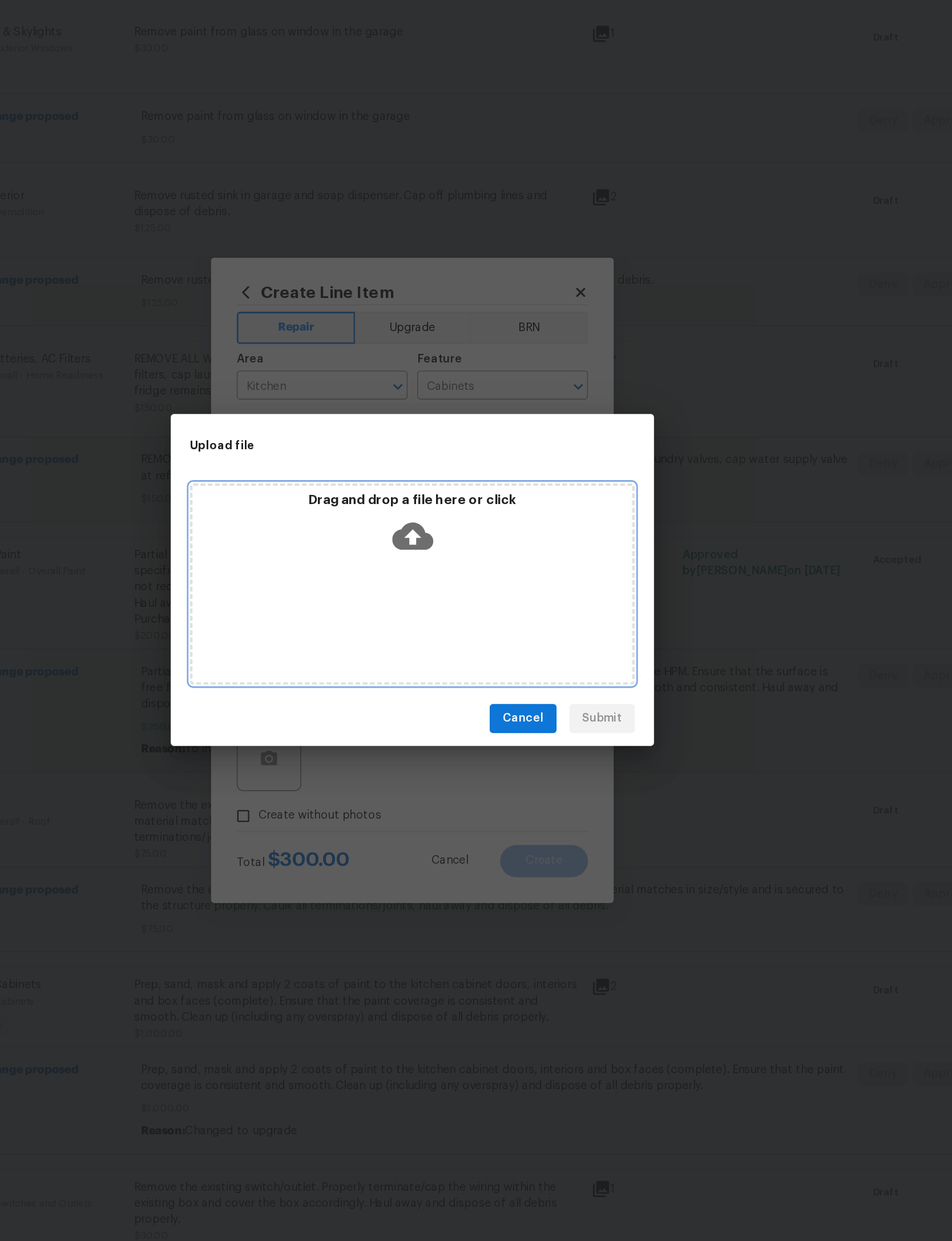 click 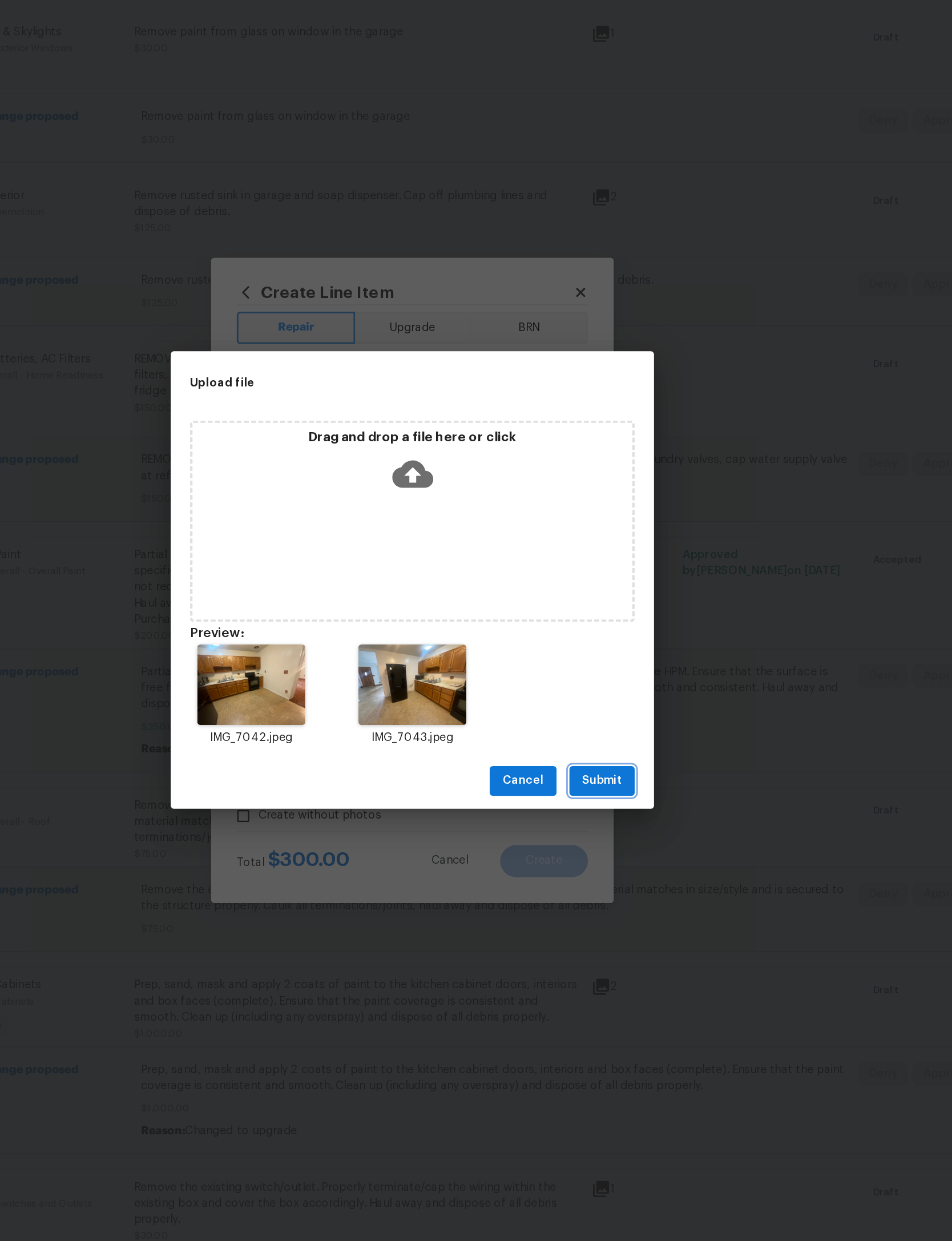 click on "Submit" at bounding box center [610, 763] 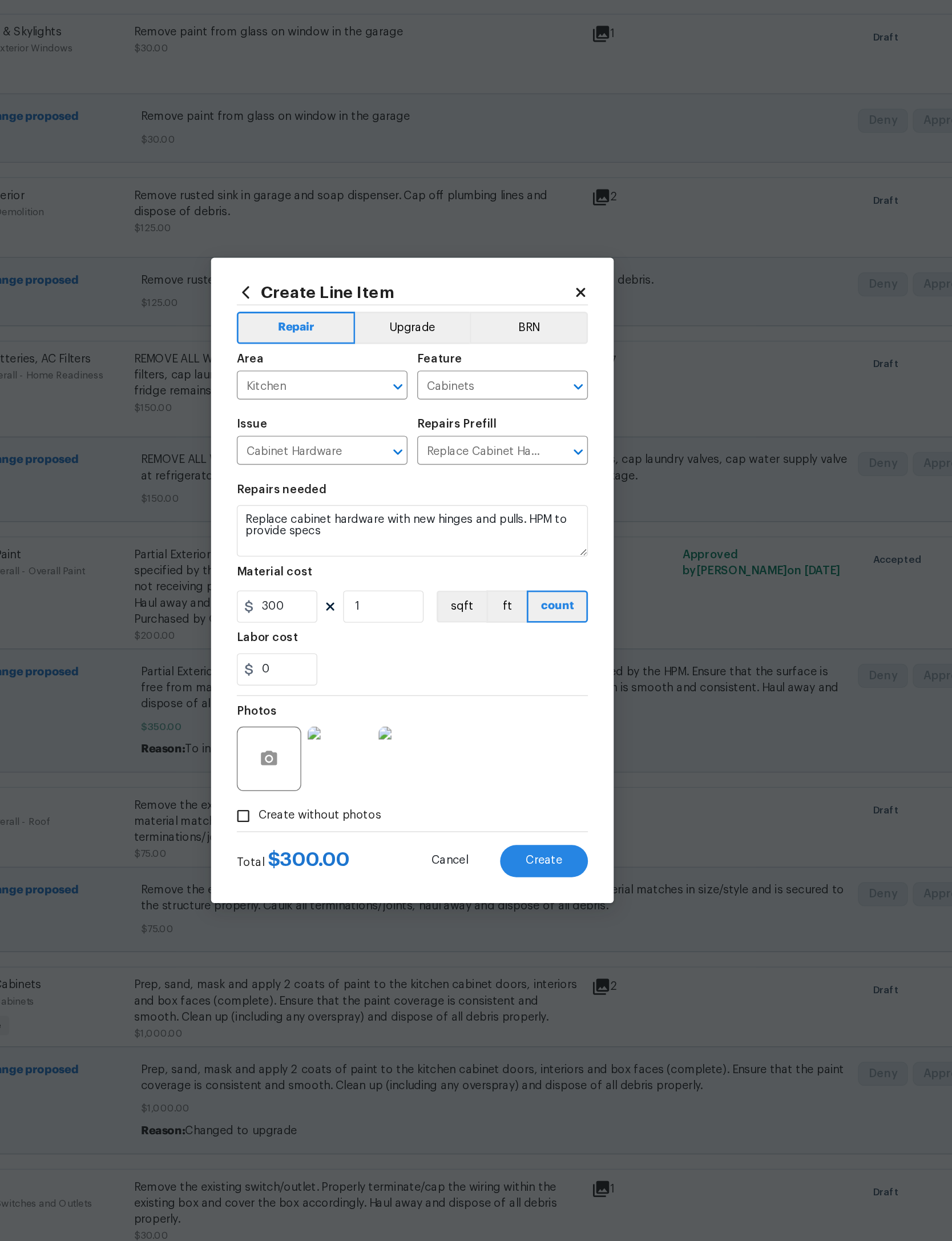 click on "Create" at bounding box center [569, 819] 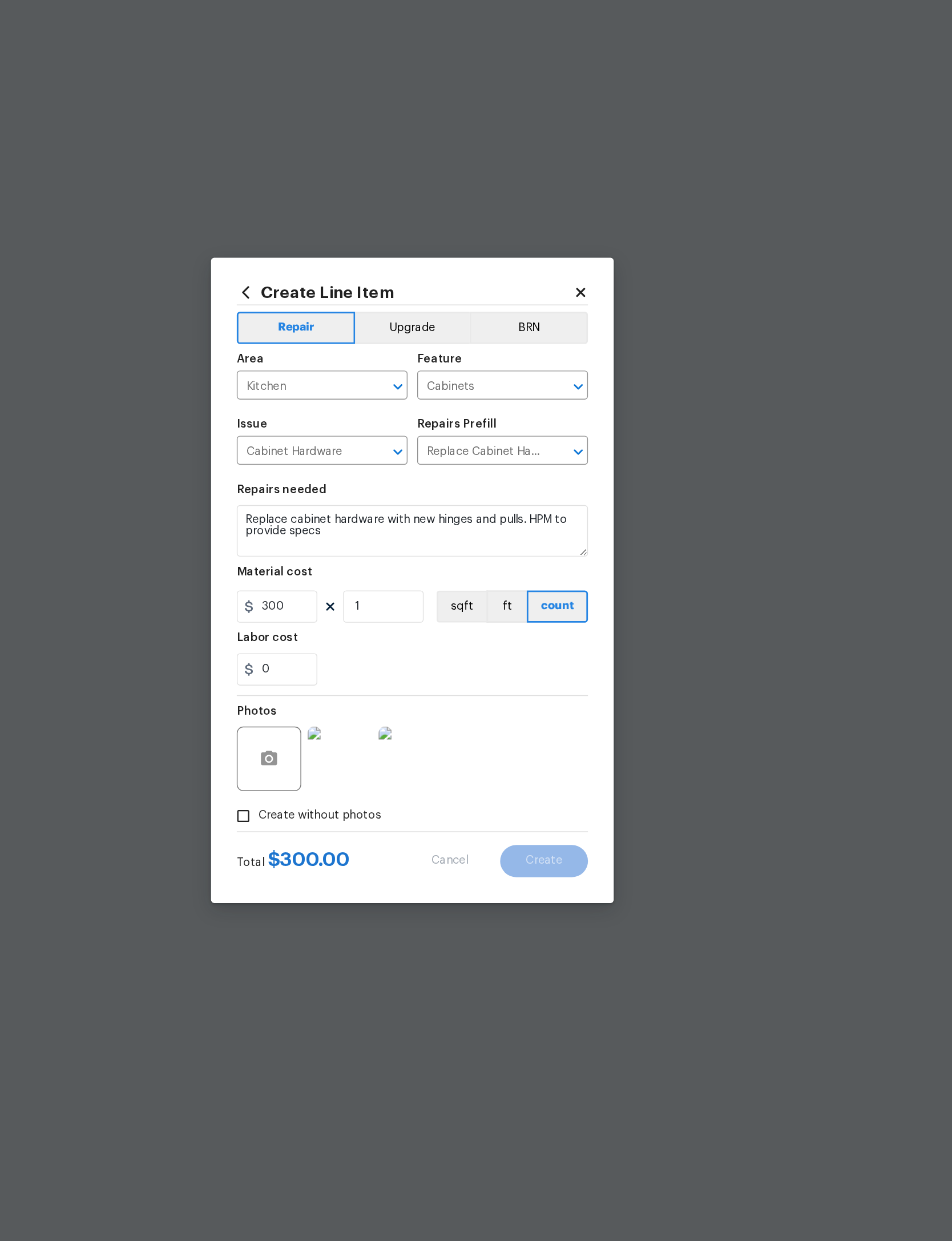 type 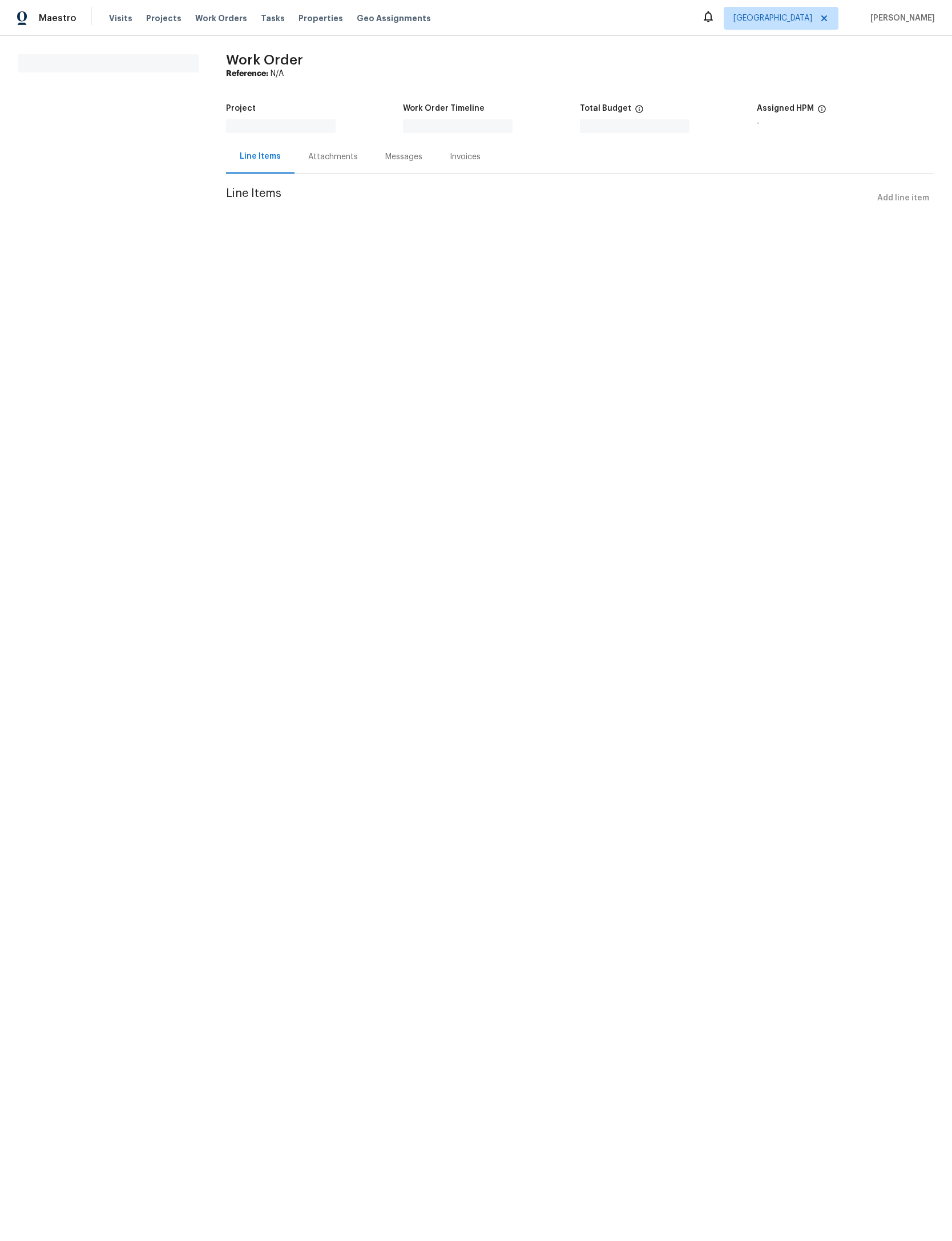 scroll, scrollTop: 0, scrollLeft: 184, axis: horizontal 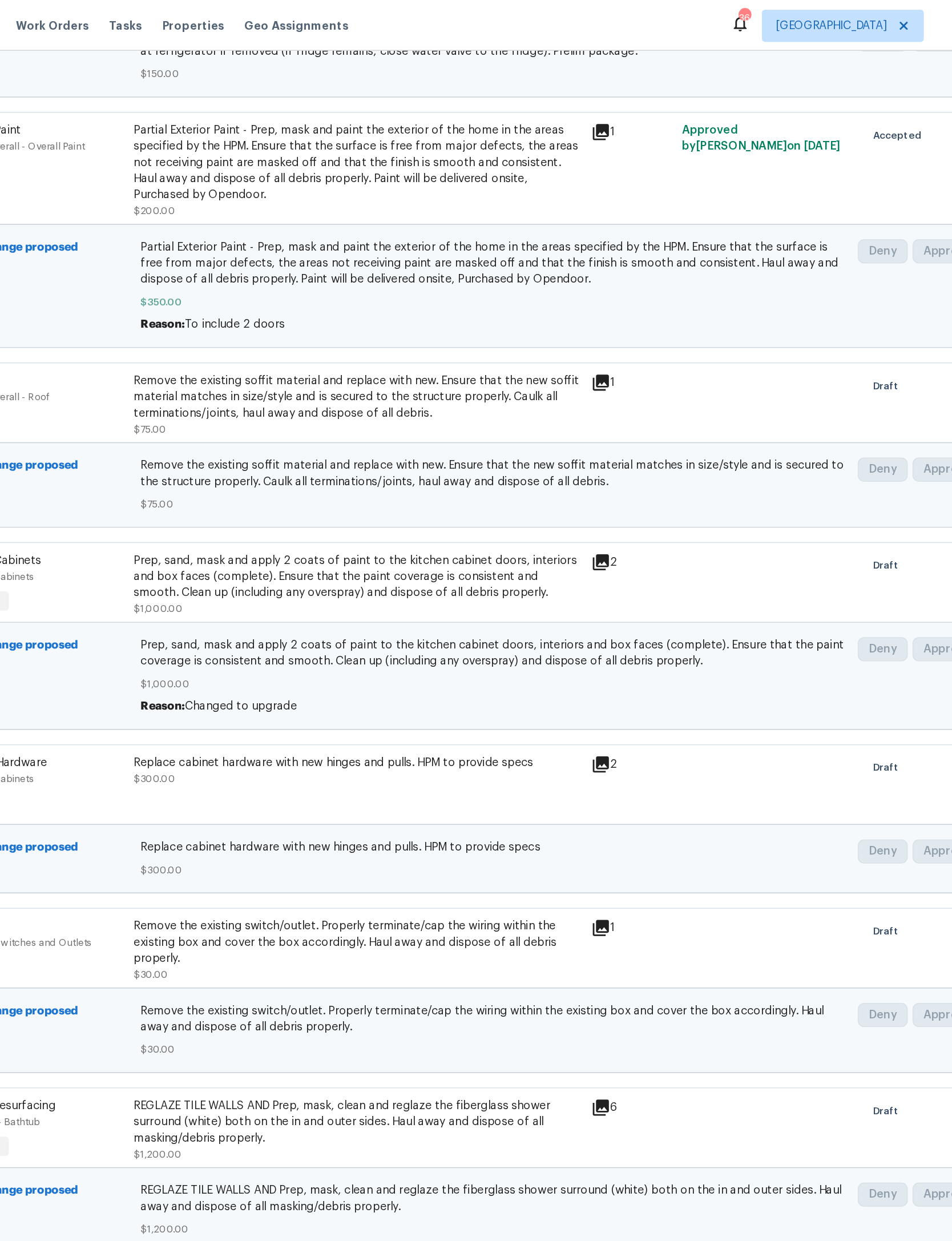 click on "Replace cabinet hardware with new hinges and pulls. HPM to provide specs $300.00" at bounding box center [437, 546] 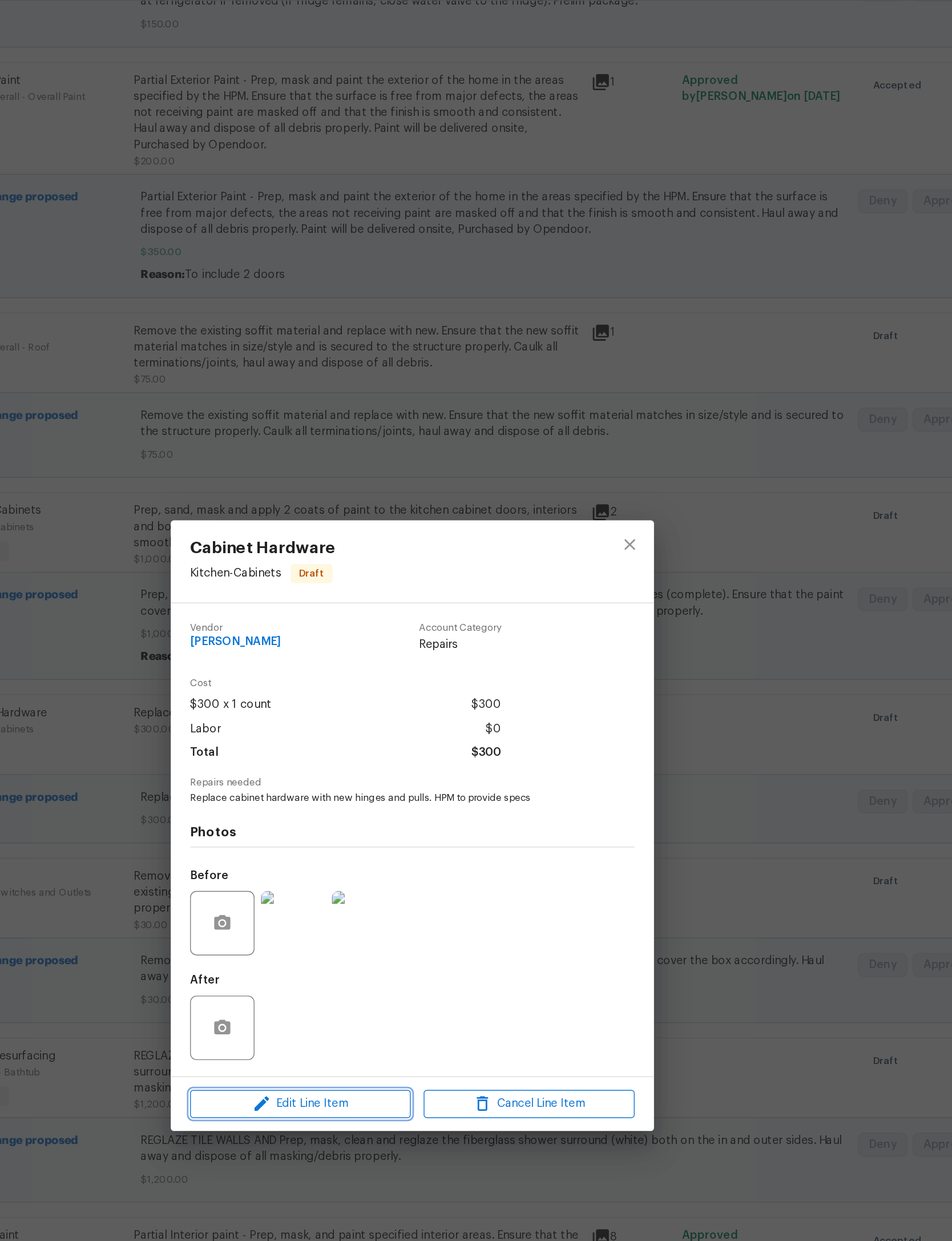 click on "Edit Line Item" at bounding box center (397, 817) 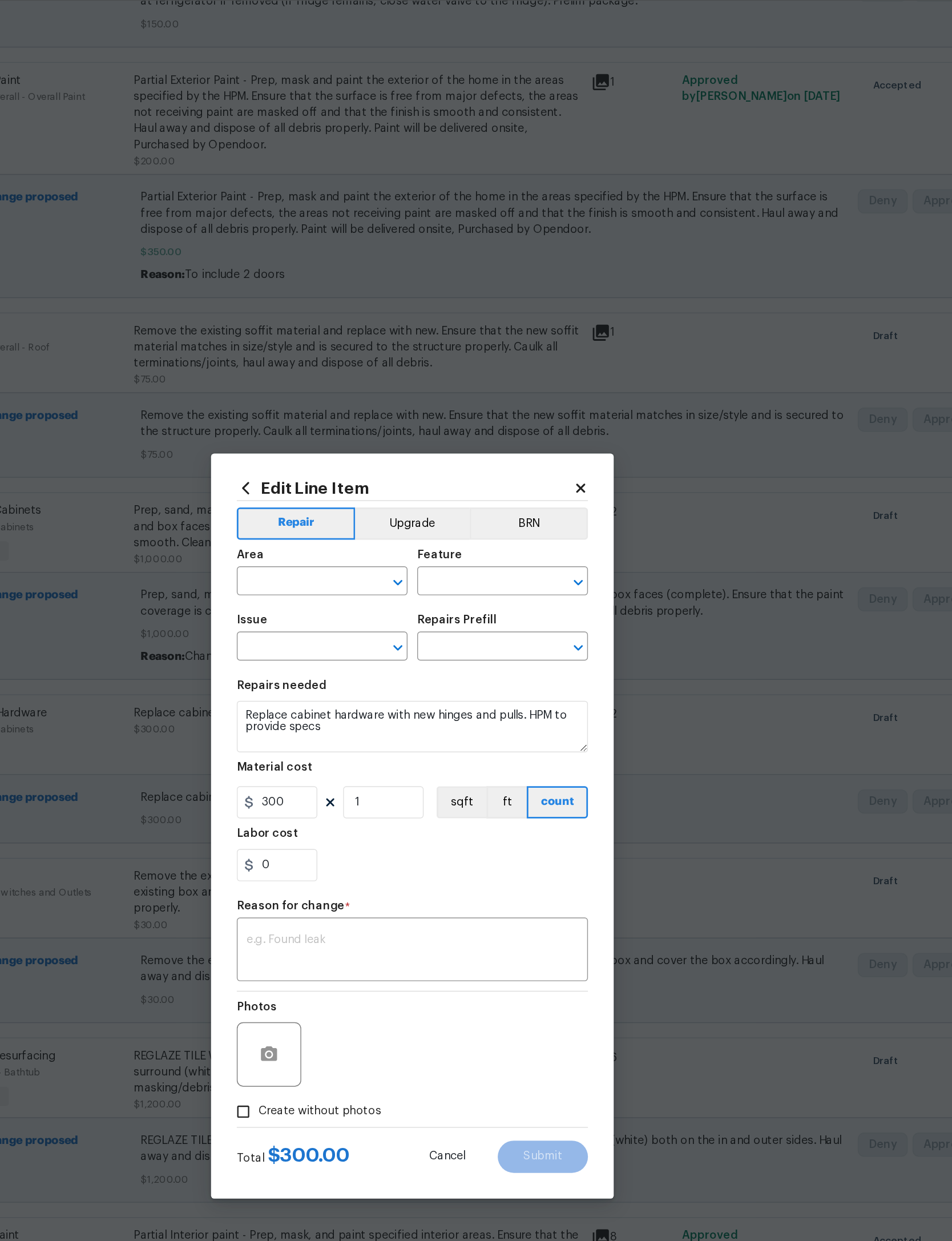 type on "Kitchen" 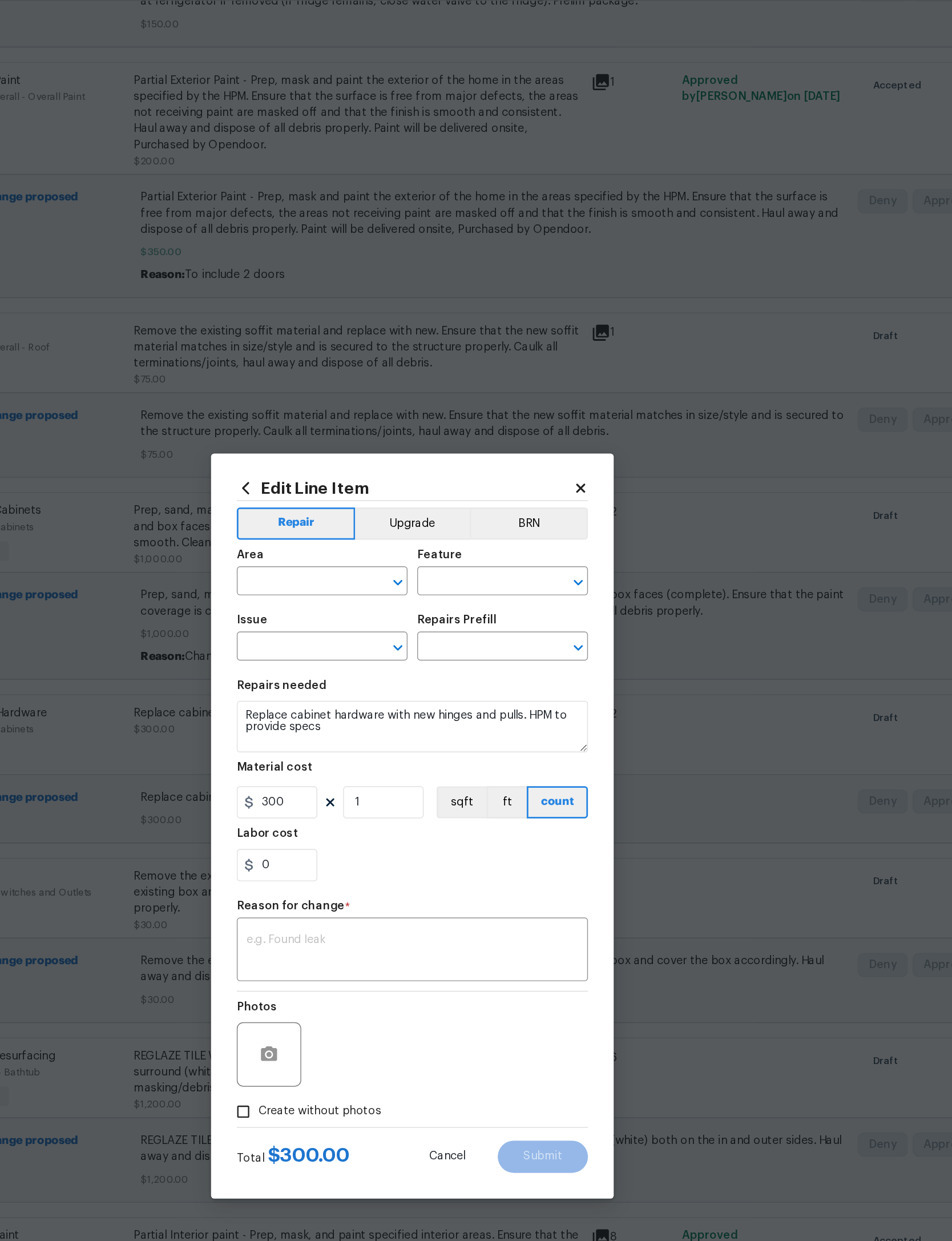 type on "Replace Cabinet Hardware $300.00" 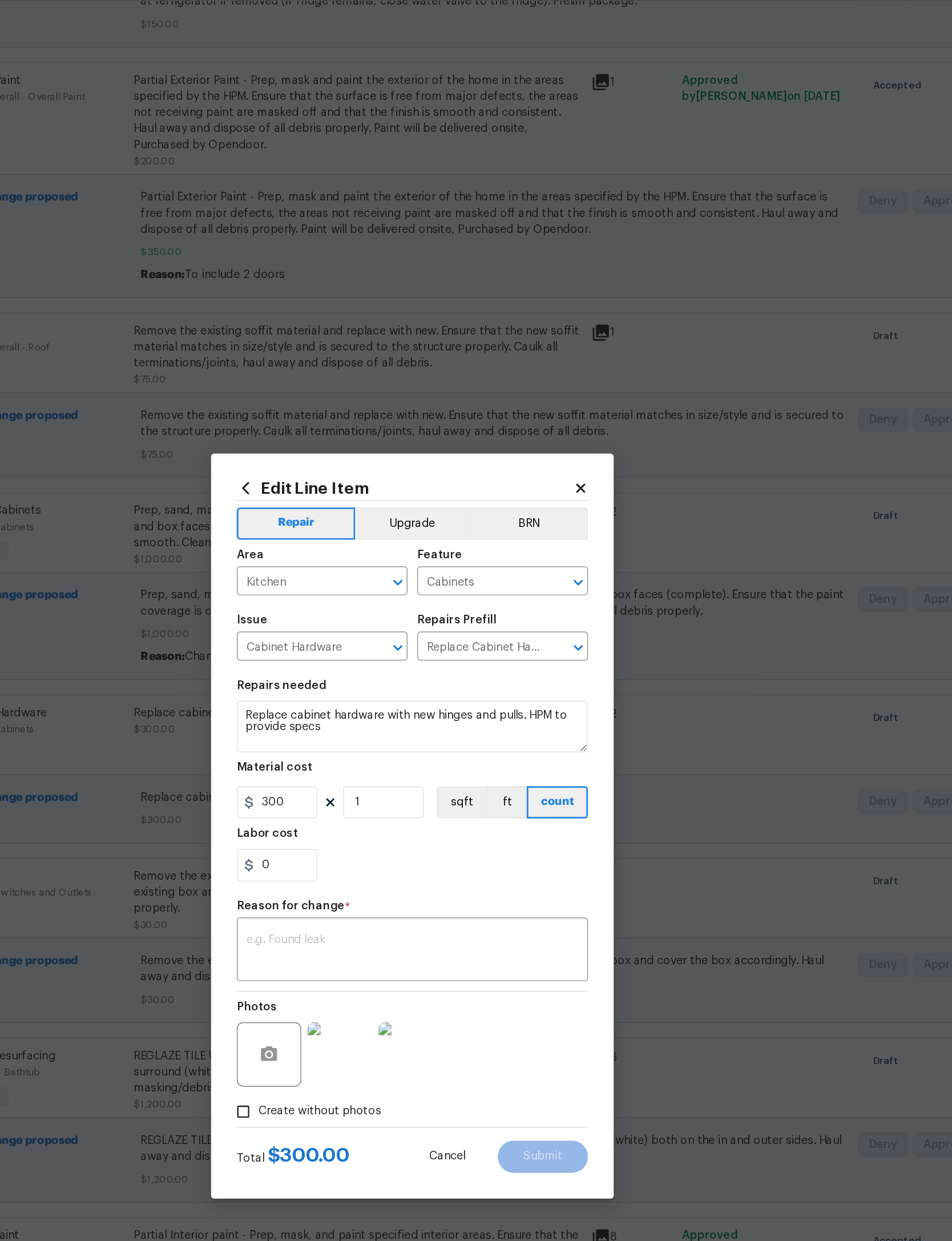 click on "Upgrade" at bounding box center [476, 406] 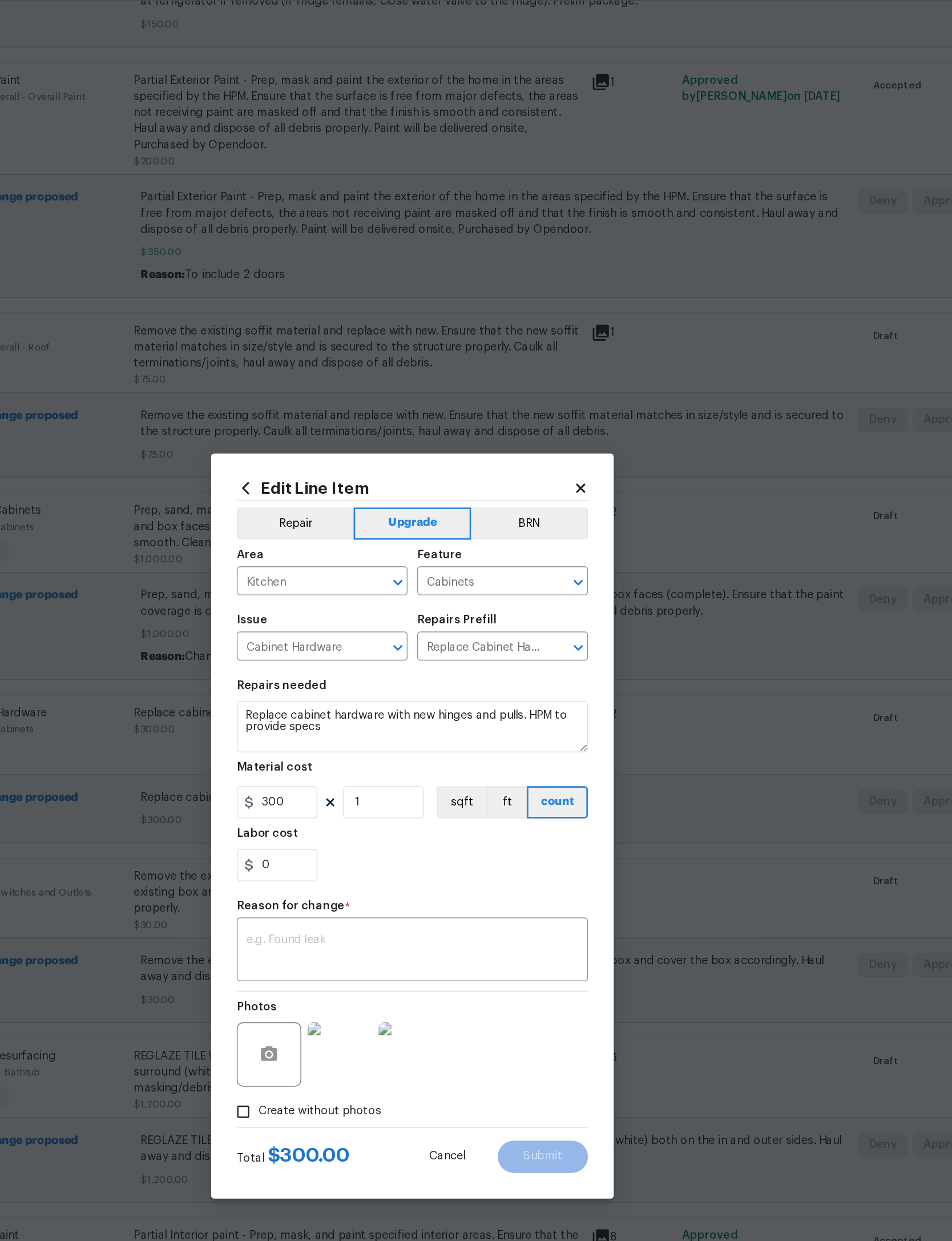 click at bounding box center (476, 710) 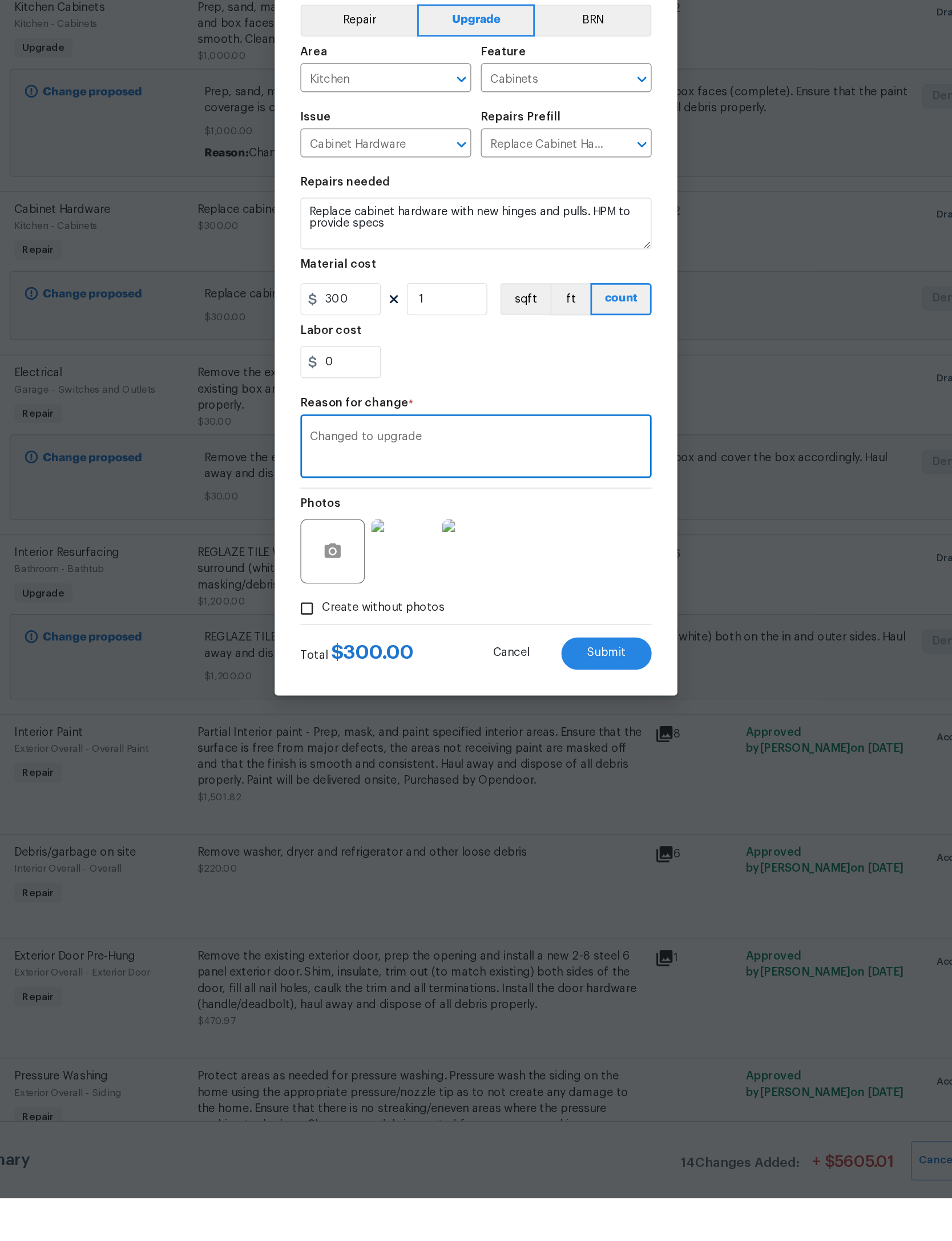 type on "Changed to upgrade" 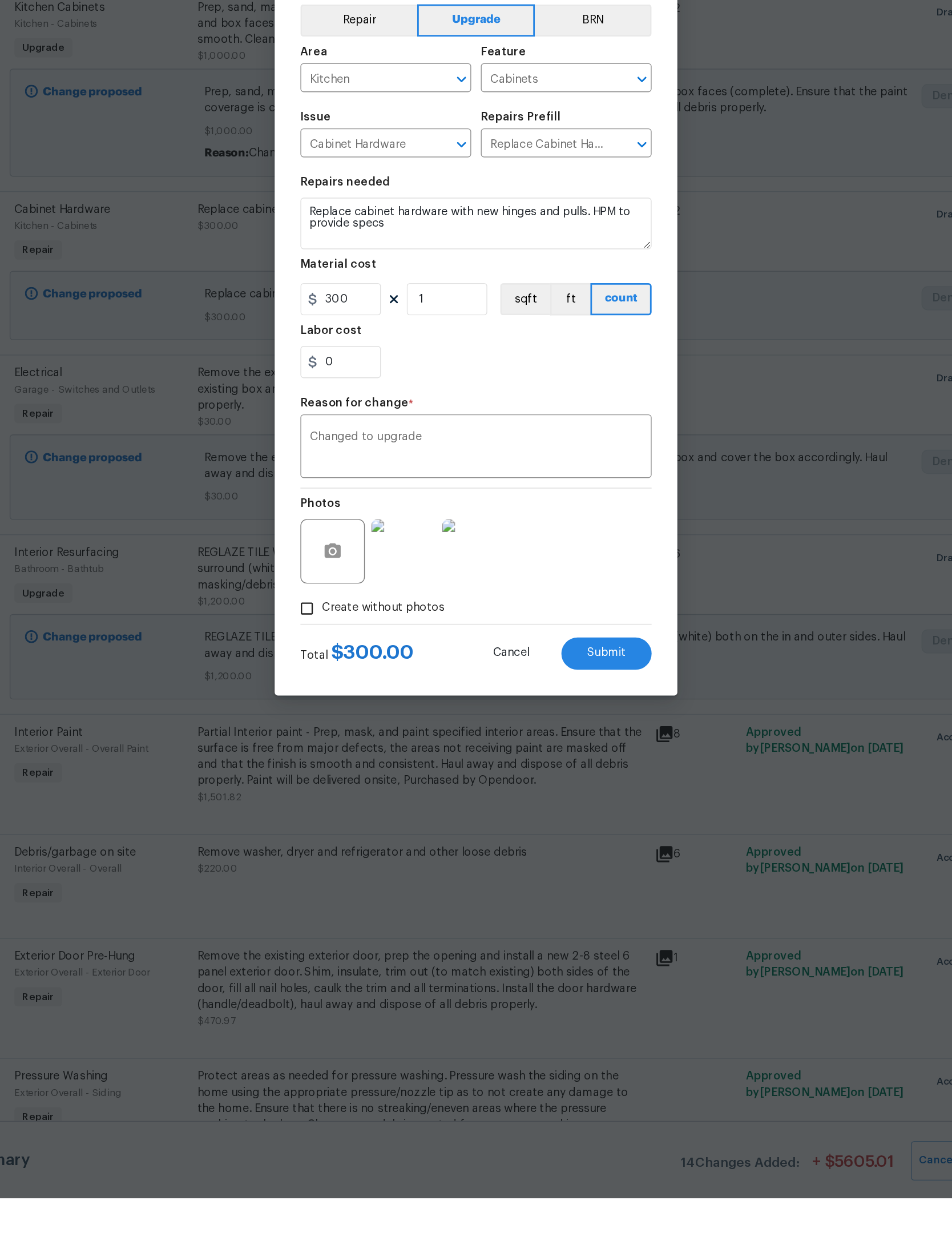 scroll, scrollTop: 73, scrollLeft: 0, axis: vertical 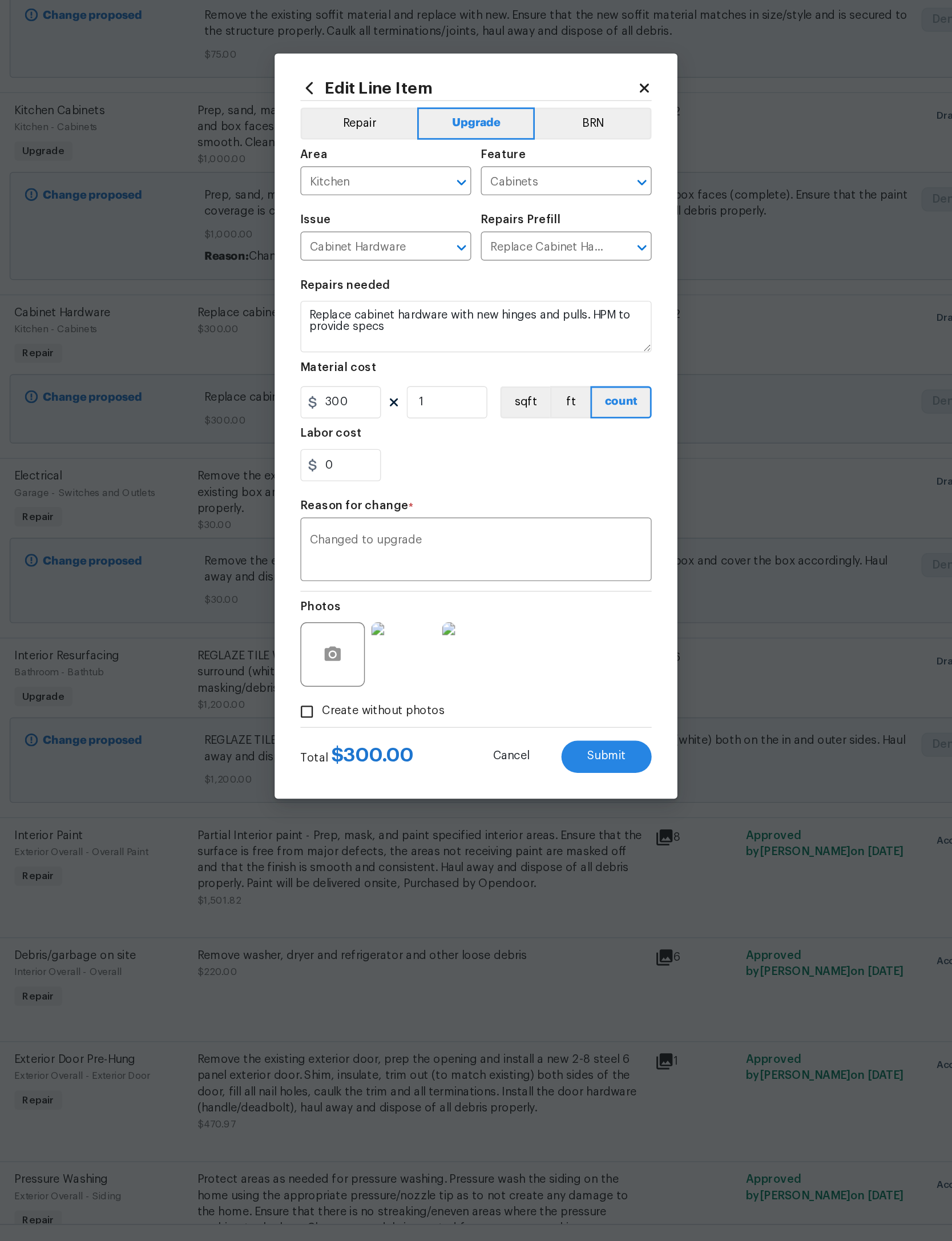 click on "Submit" at bounding box center [568, 855] 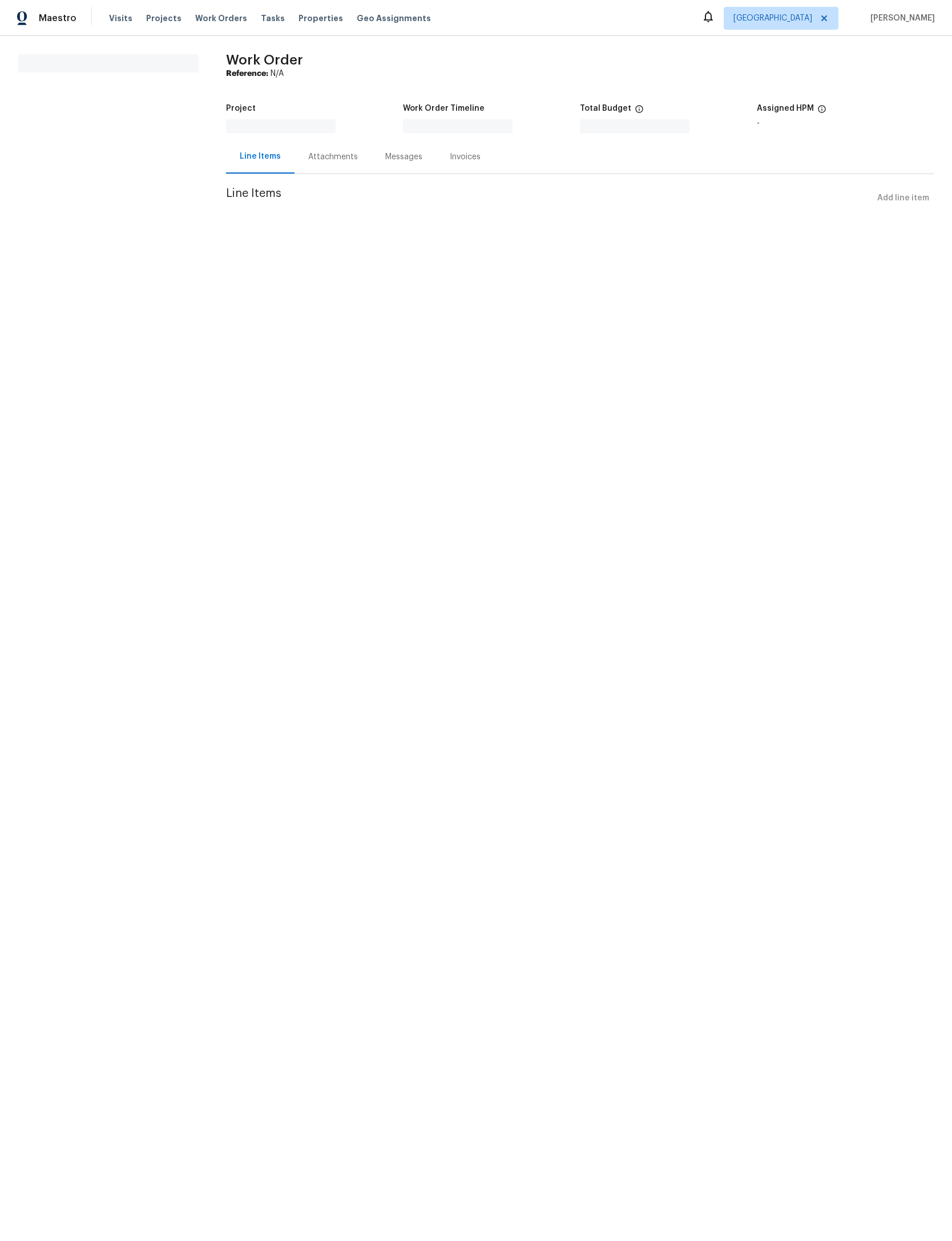 scroll, scrollTop: 0, scrollLeft: 0, axis: both 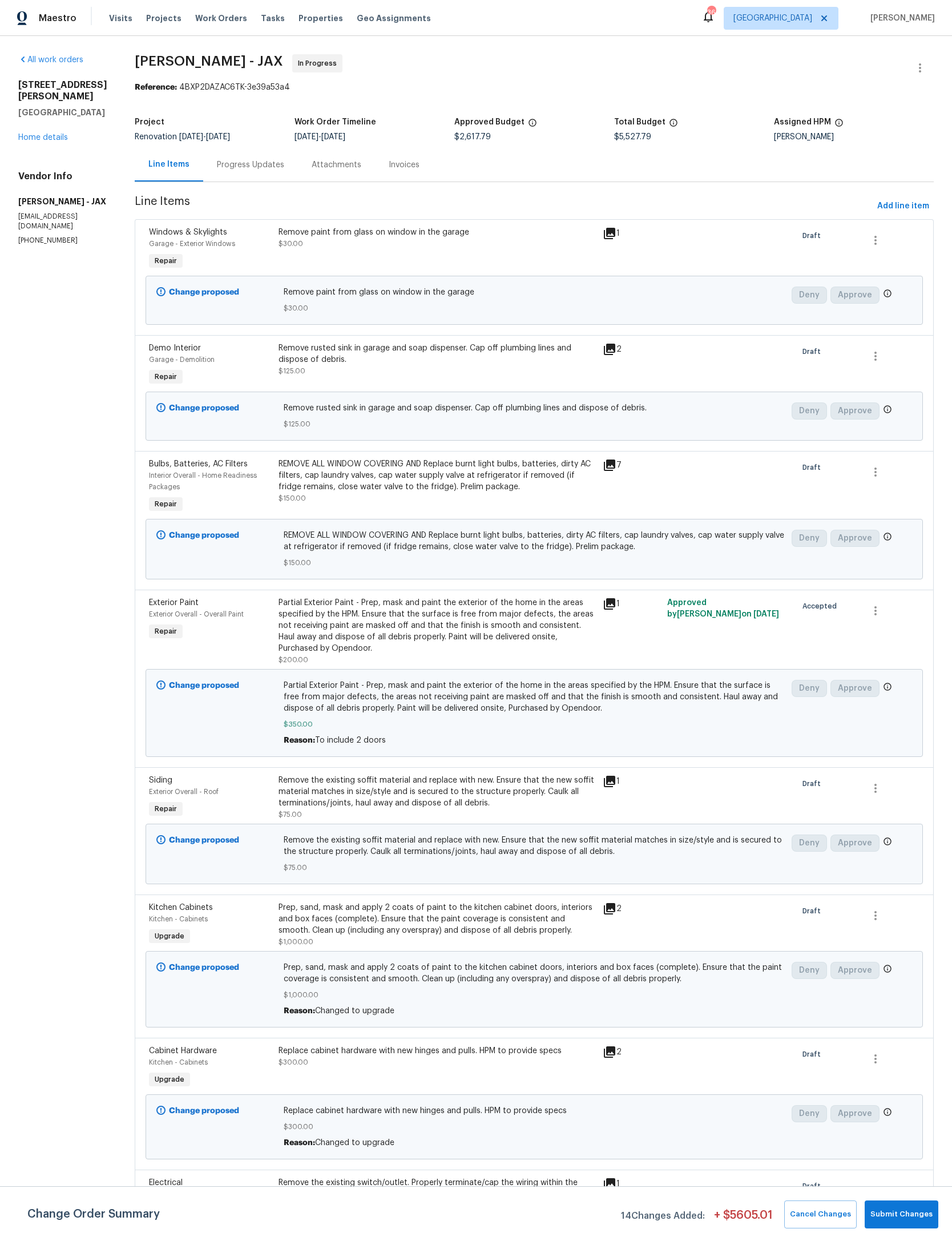 click on "Home details" at bounding box center [43, 138] 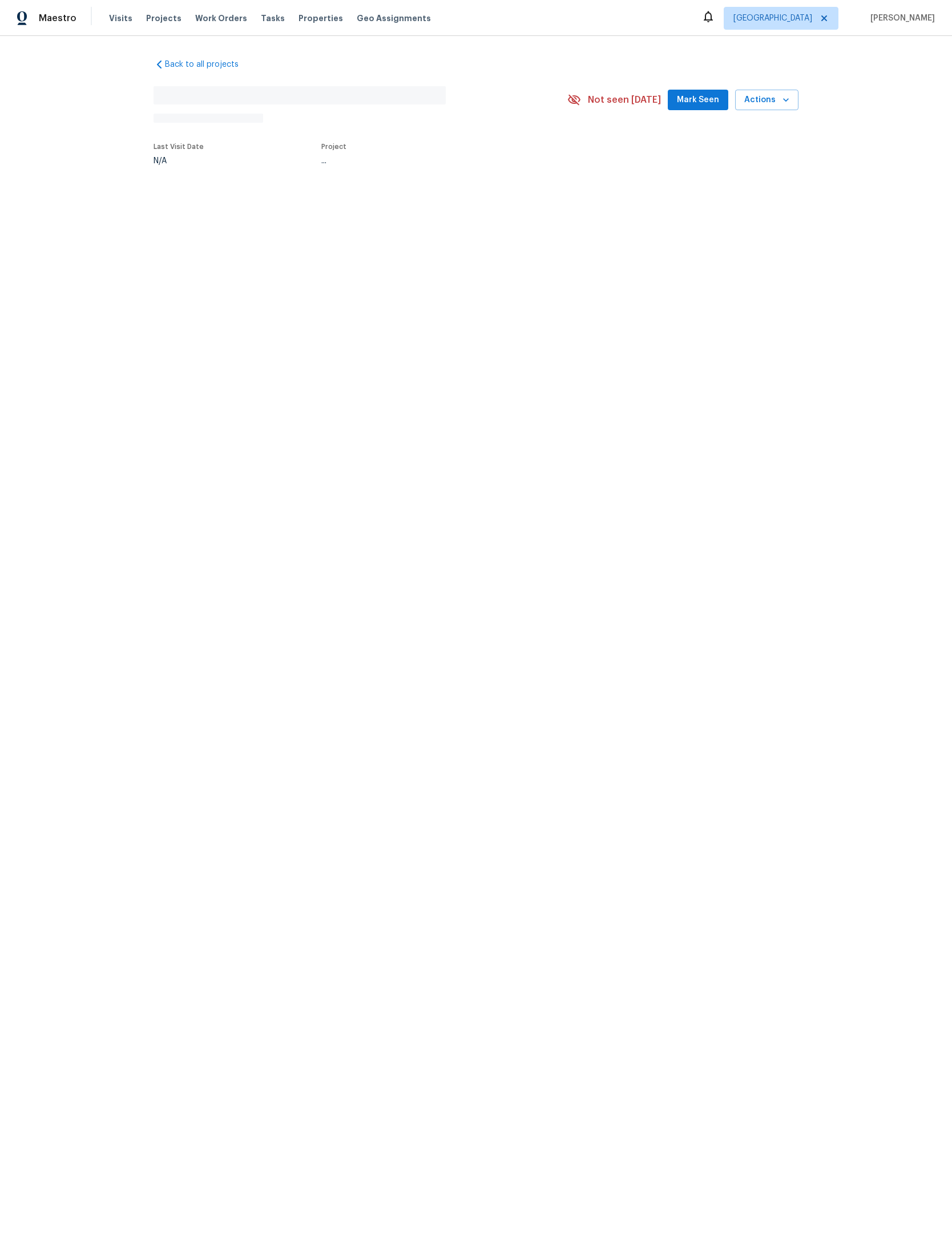 scroll, scrollTop: 0, scrollLeft: 0, axis: both 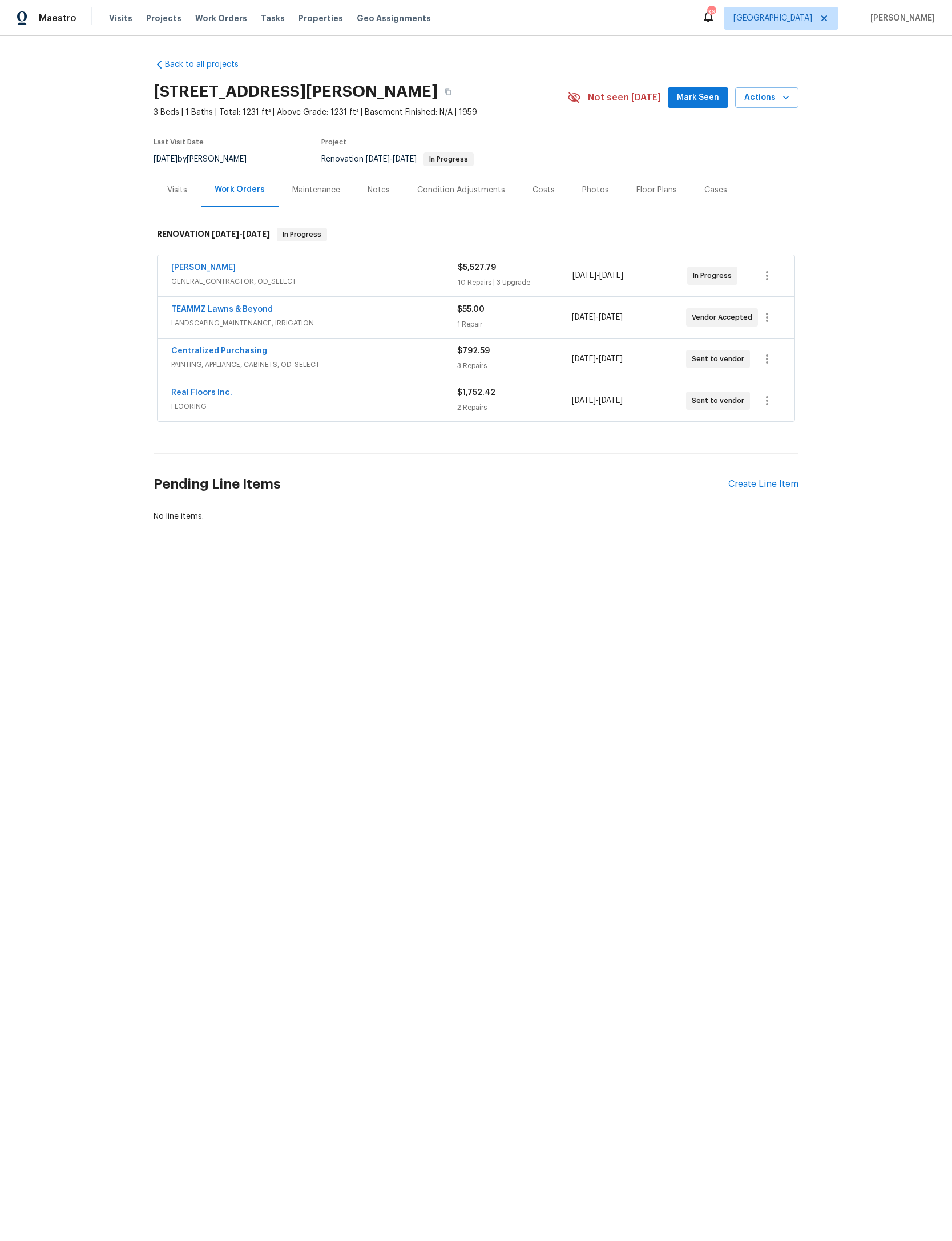 click on "Mark Seen" at bounding box center (698, 98) 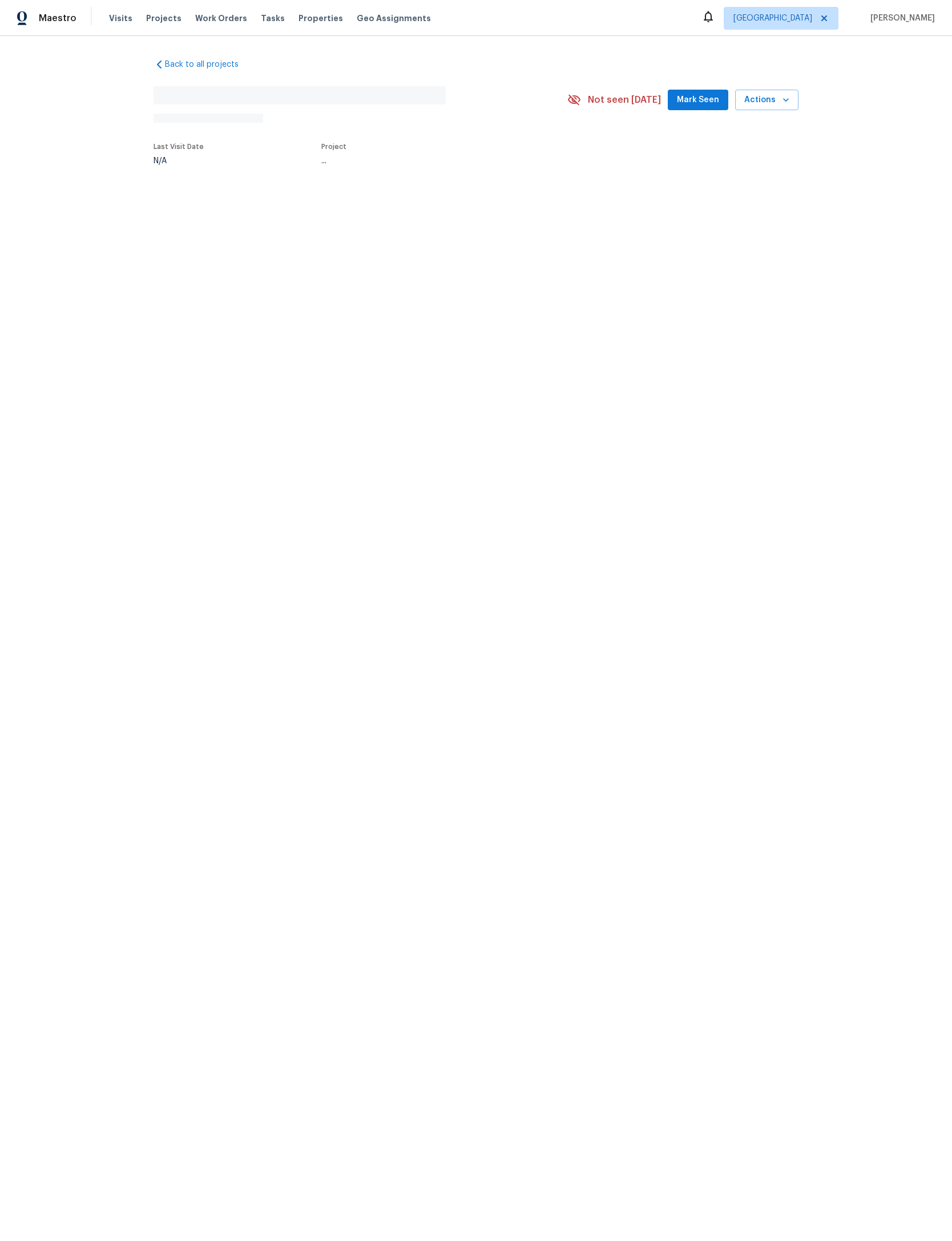 scroll, scrollTop: 0, scrollLeft: 0, axis: both 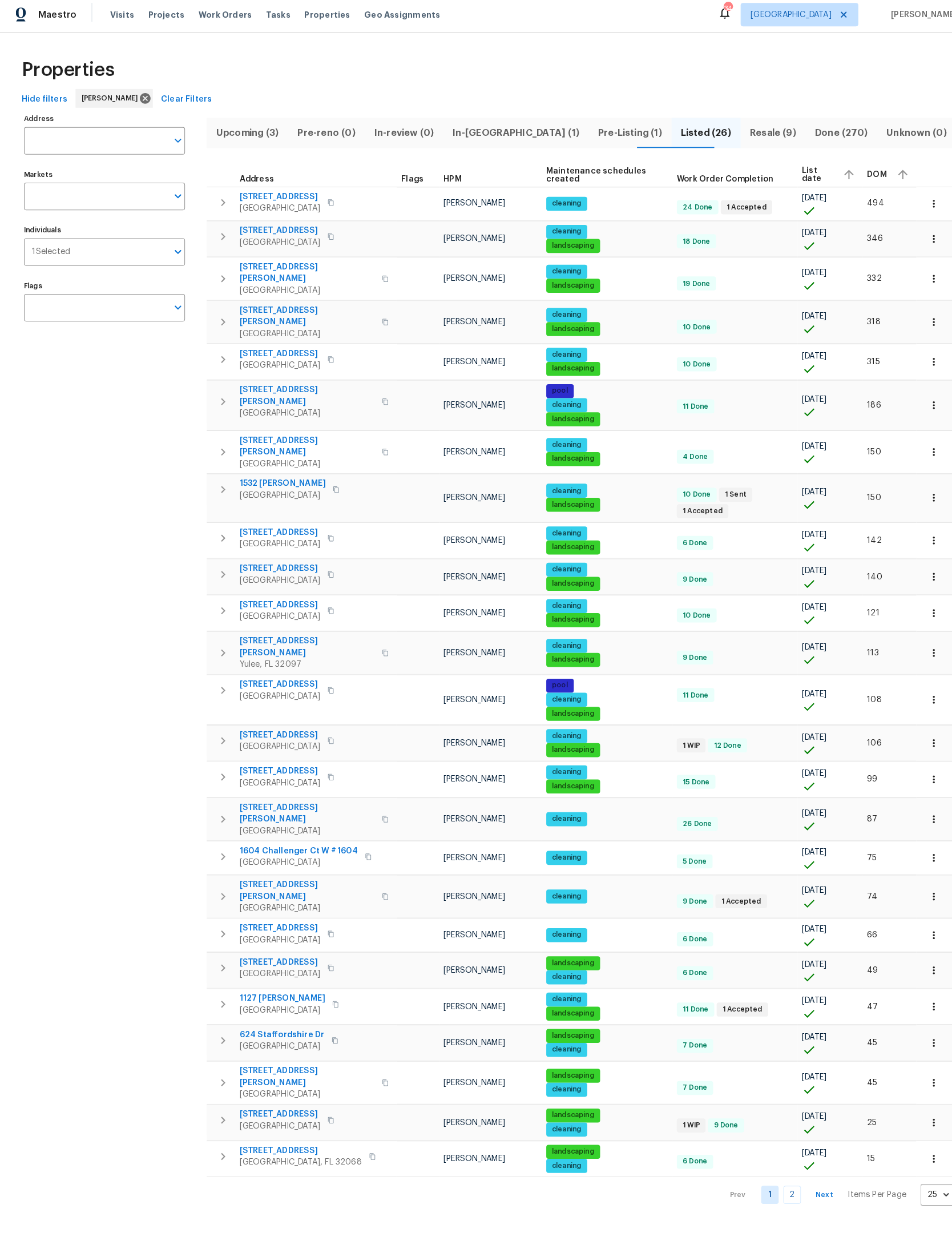 click on "Address" at bounding box center (95, 141) 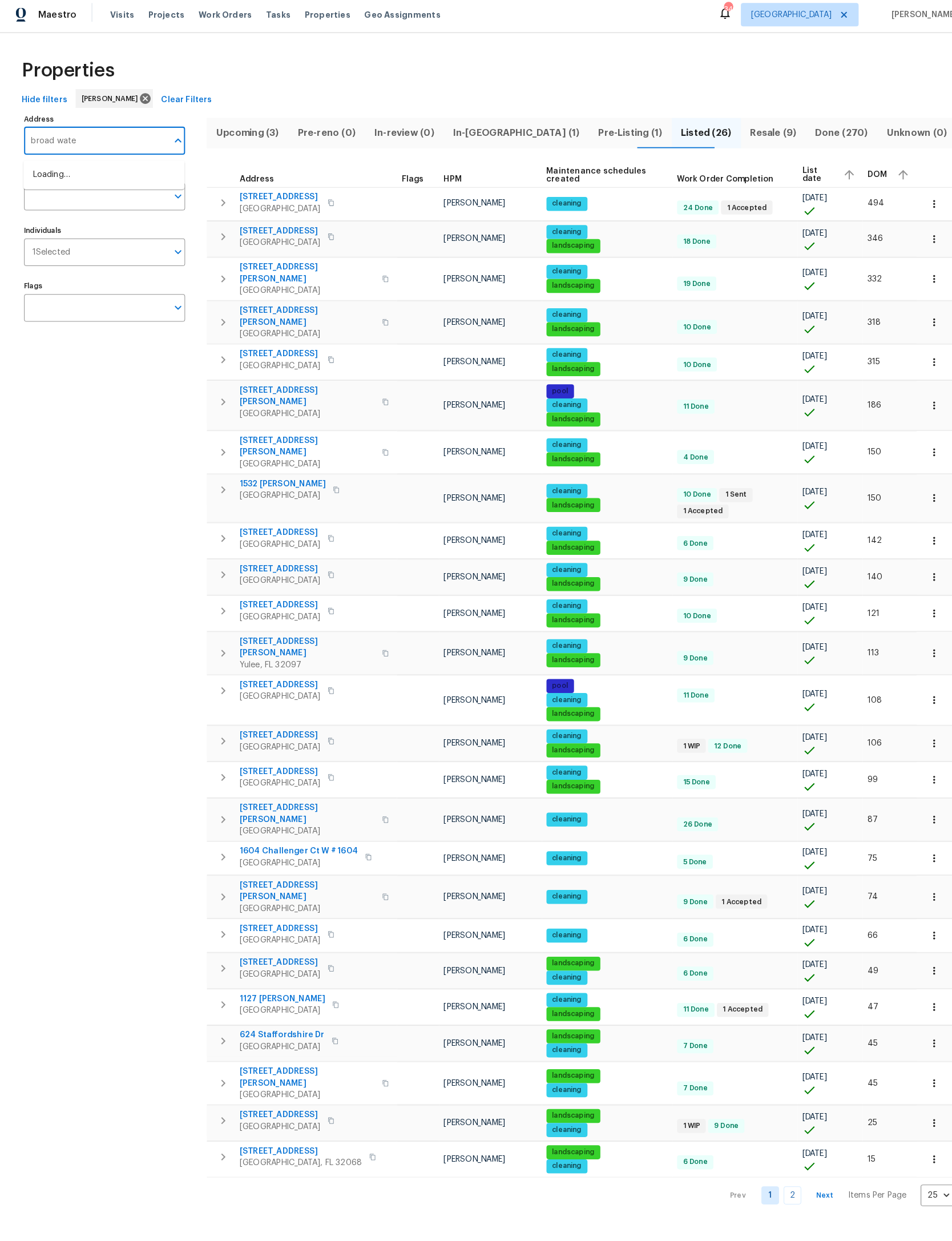type on "broad water" 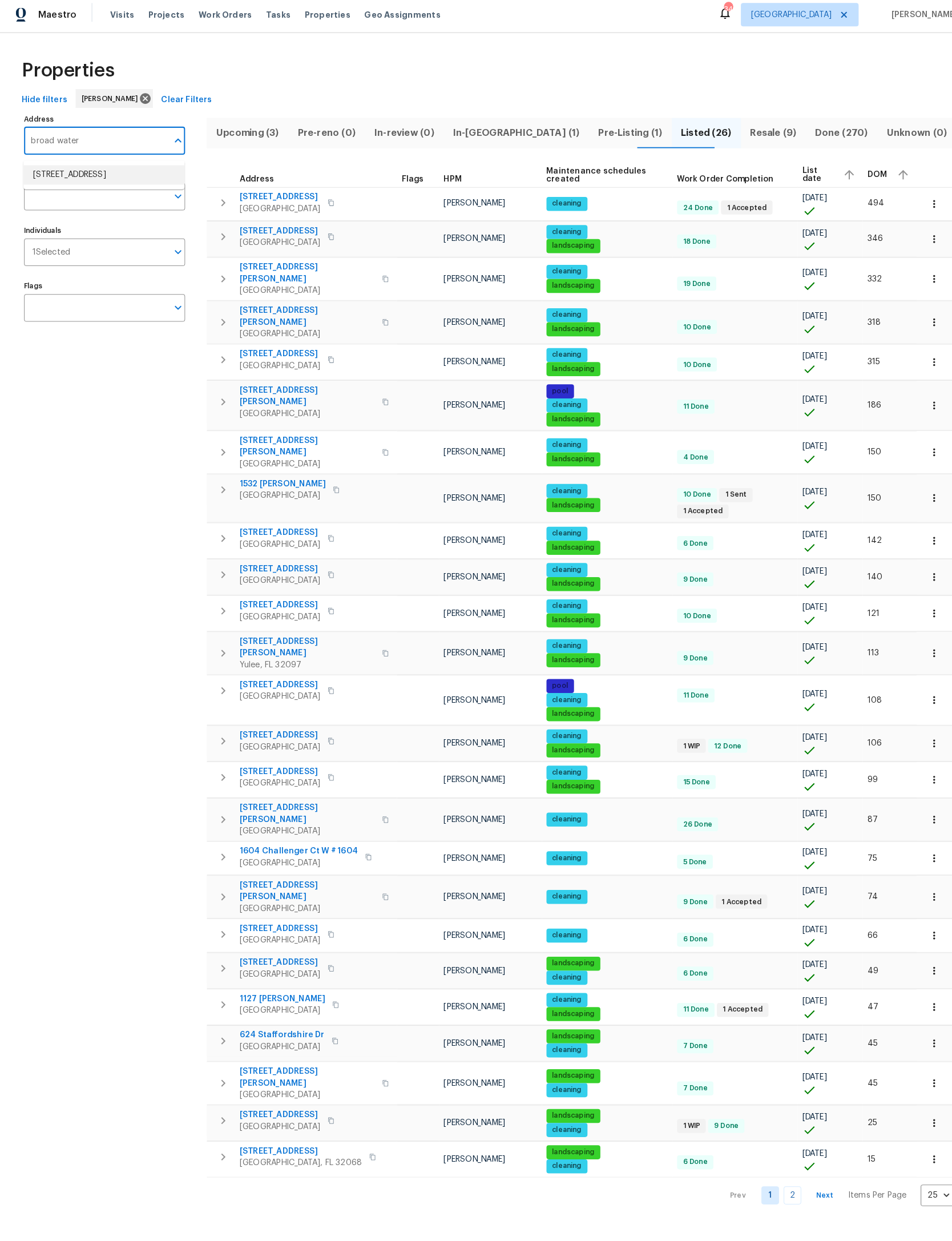 click on "2212 Broad Water Ct Jacksonville FL 32225" at bounding box center [103, 174] 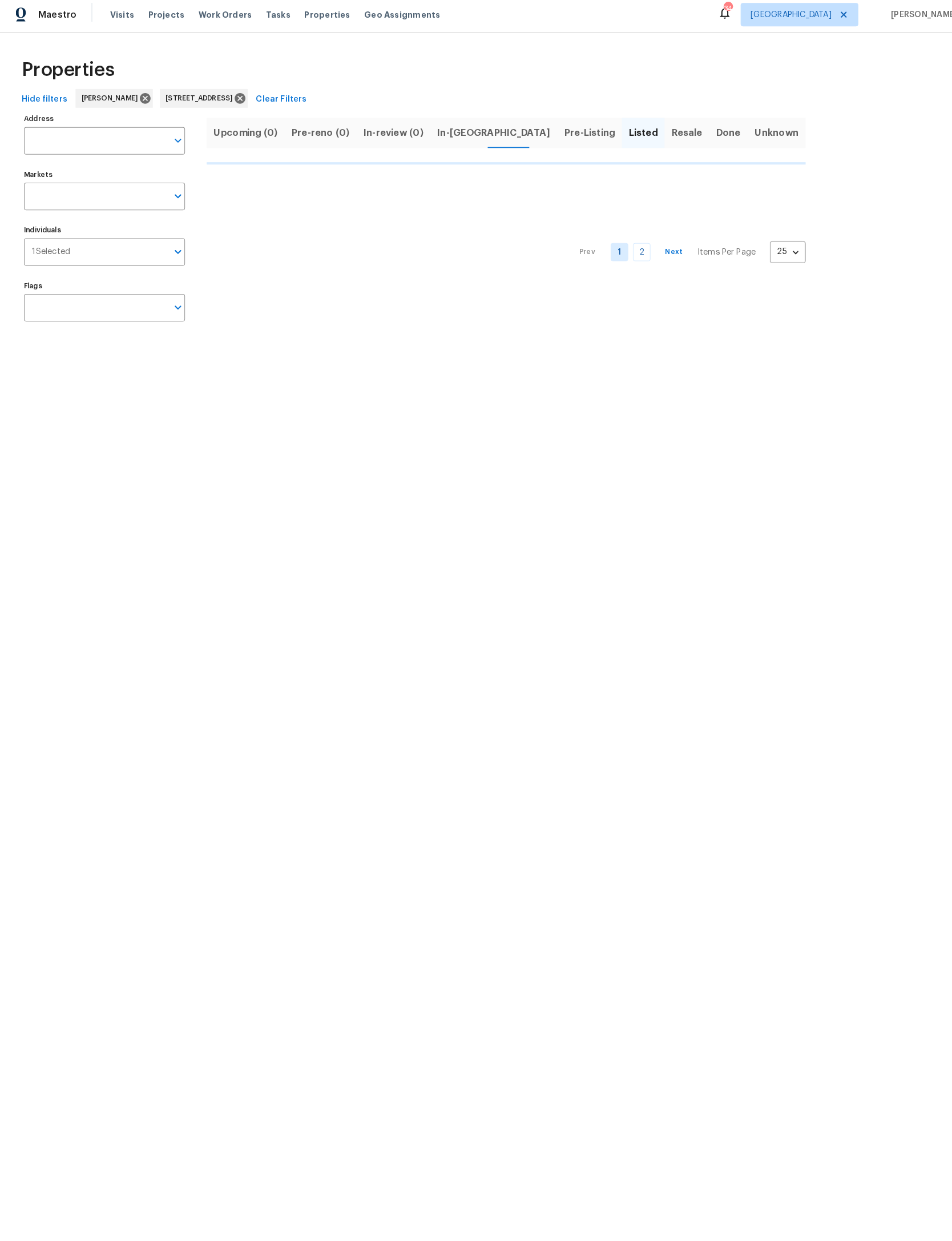 type on "2212 Broad Water Ct Jacksonville FL 32225" 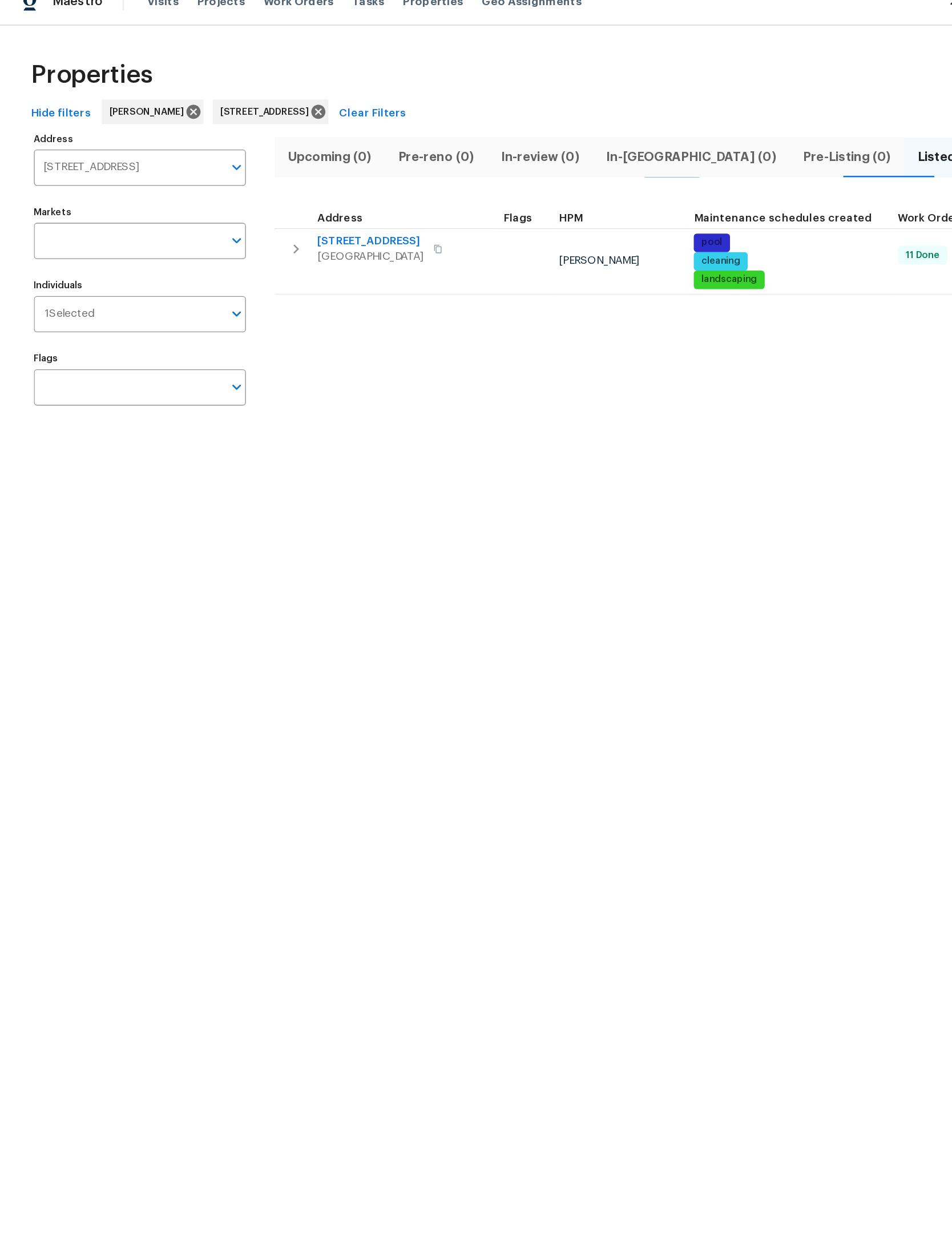 click on "[STREET_ADDRESS]" at bounding box center [275, 196] 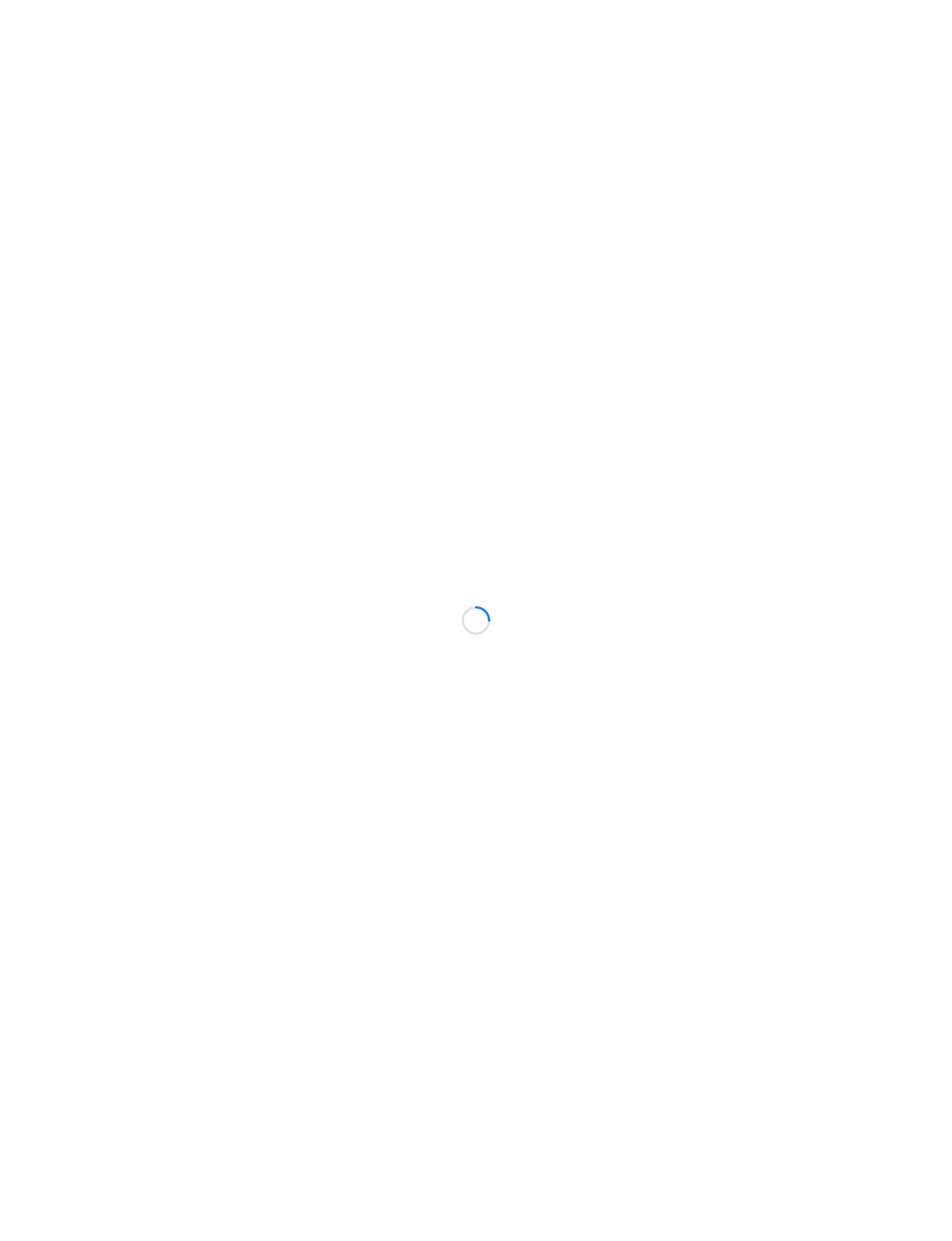 scroll, scrollTop: 0, scrollLeft: 0, axis: both 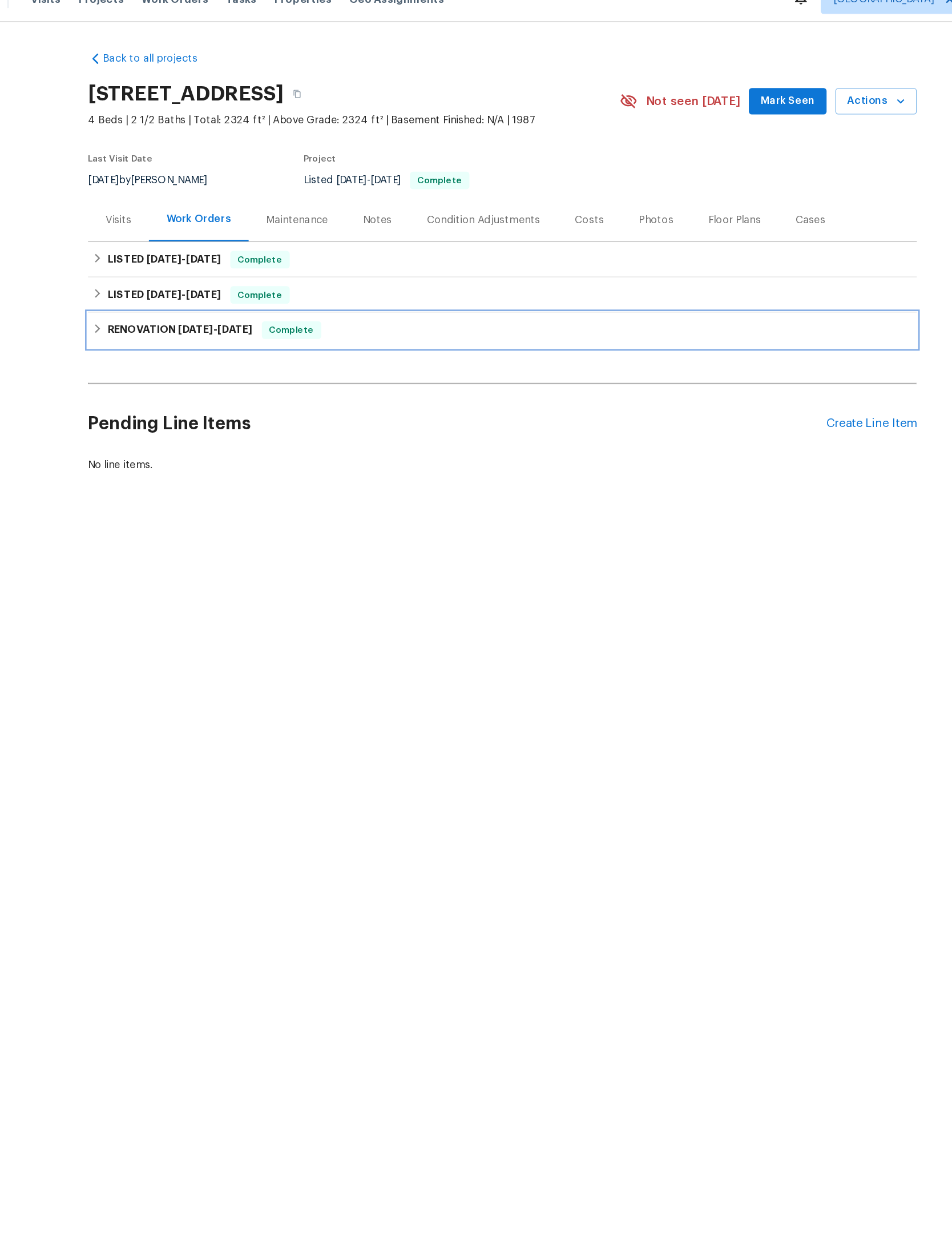 click on "RENOVATION   [DATE]  -  [DATE] Complete" at bounding box center (476, 276) 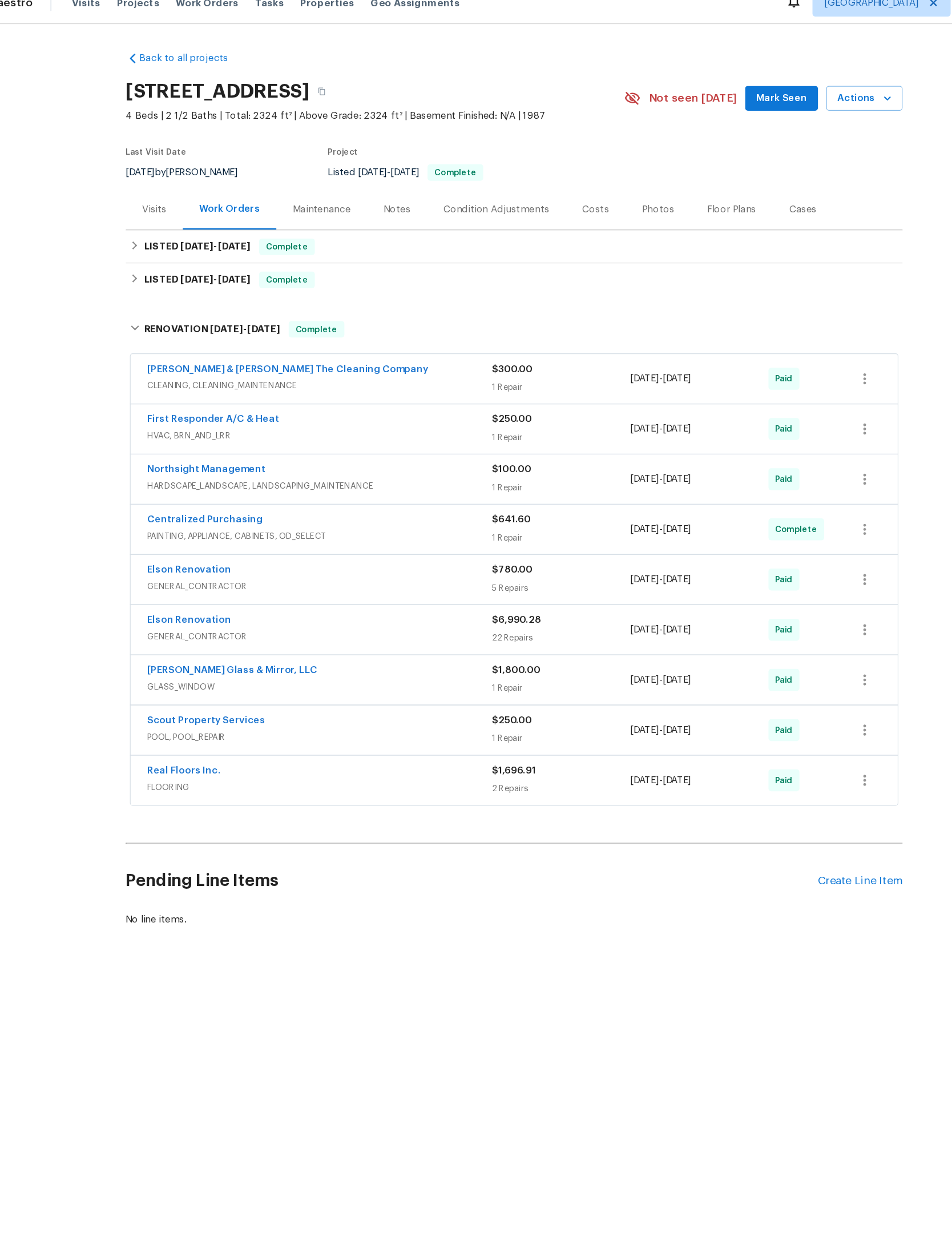 click on "Elson Renovation" at bounding box center [206, 531] 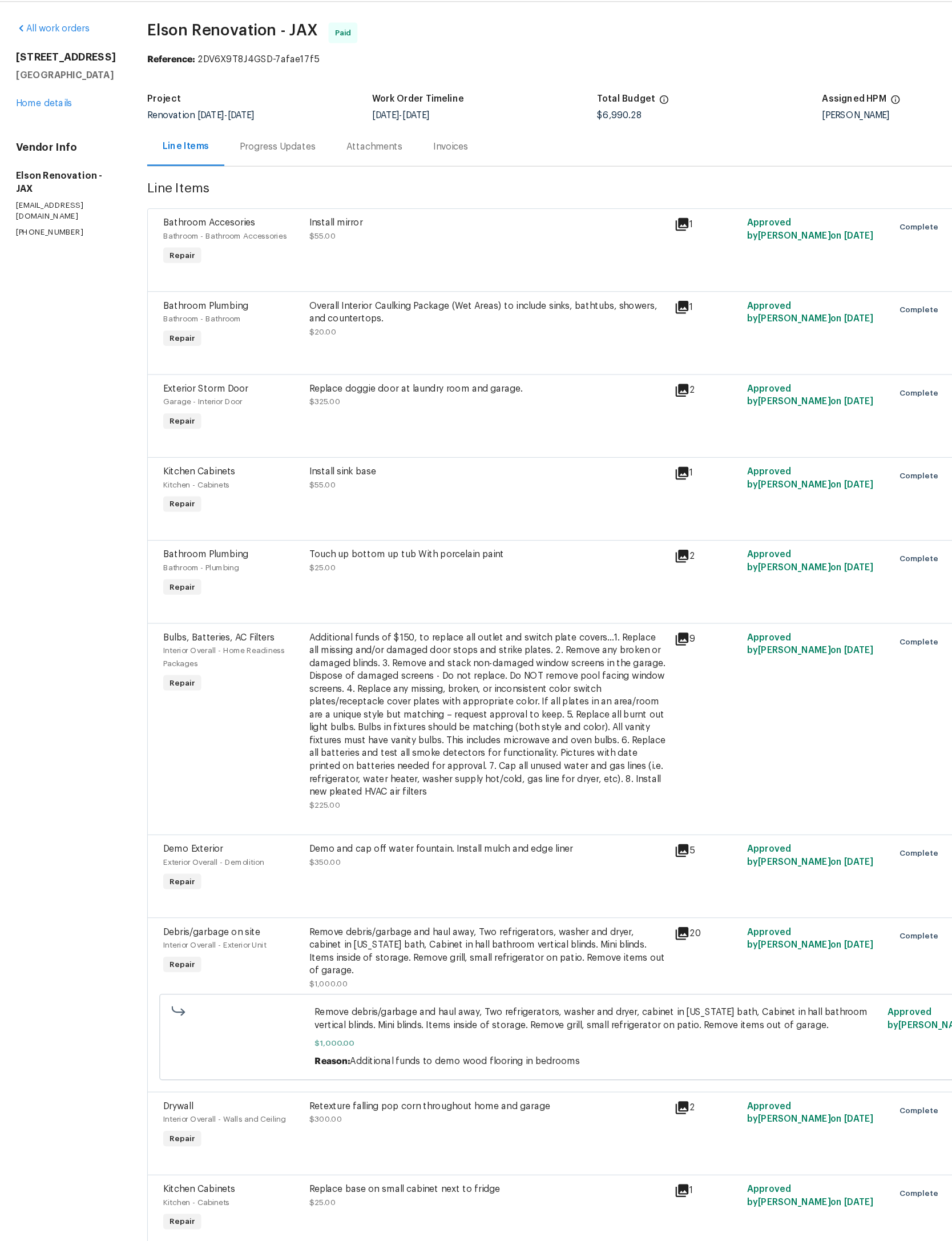click on "Home details" at bounding box center [43, 126] 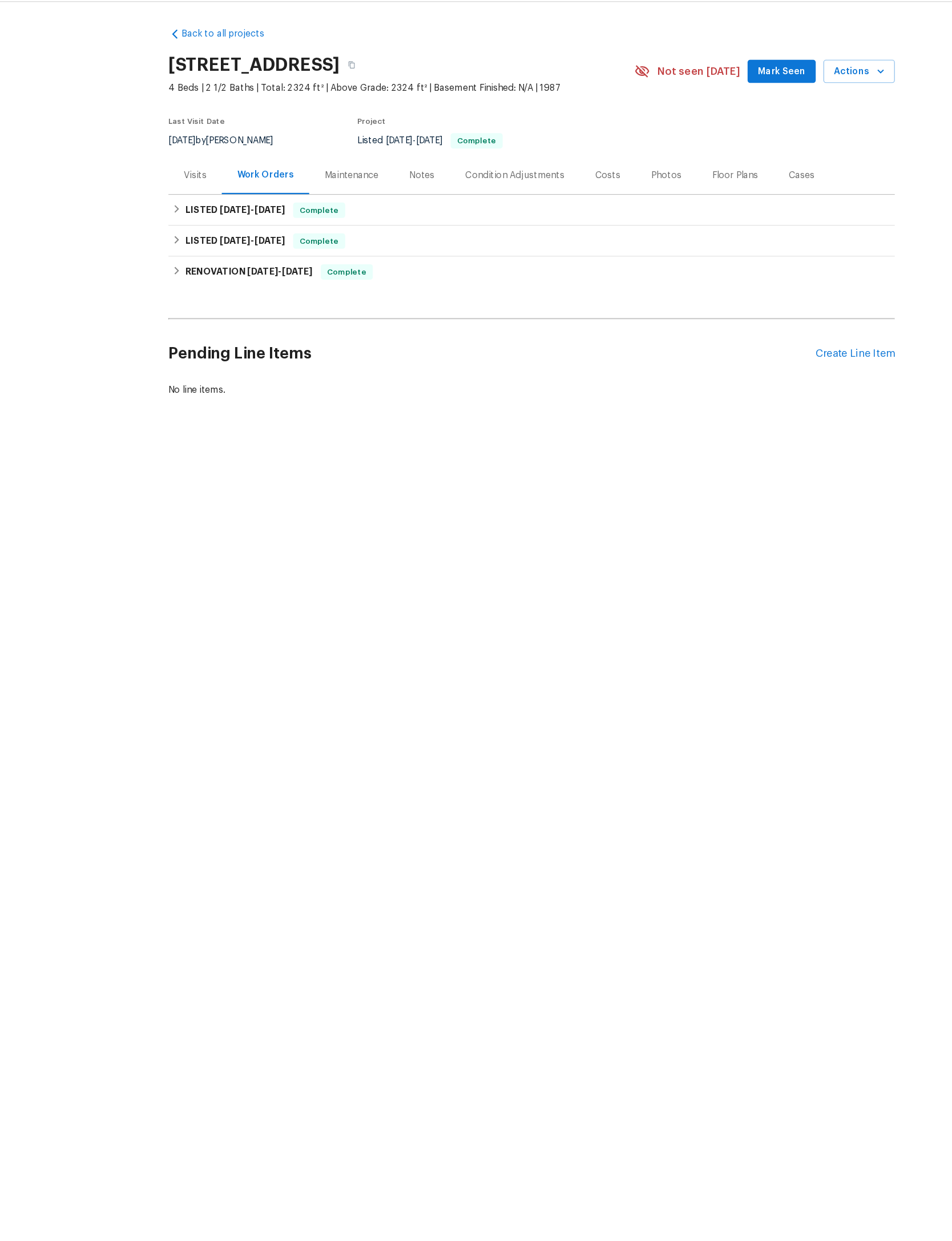 click on "Photos" at bounding box center [595, 190] 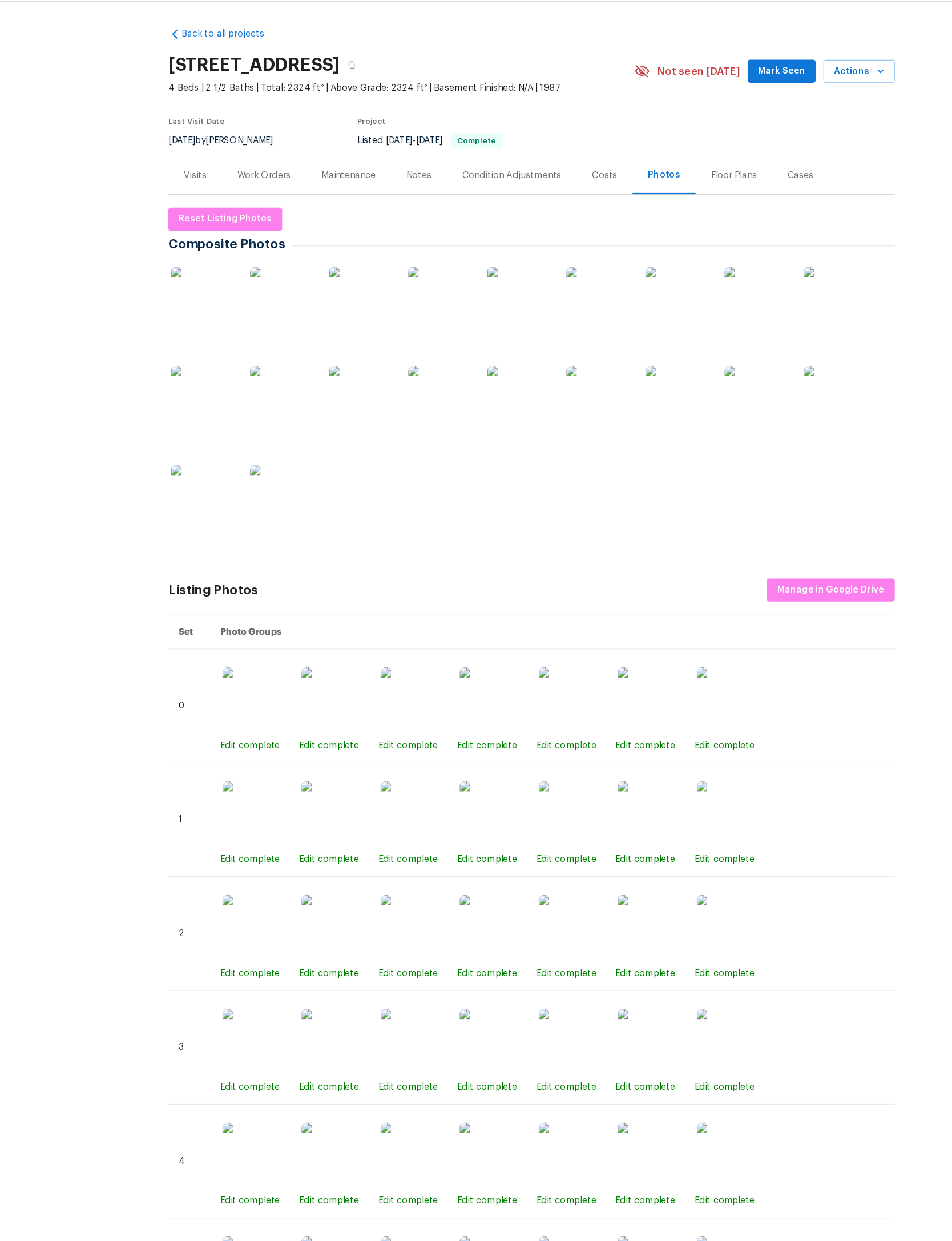 click at bounding box center (325, 388) 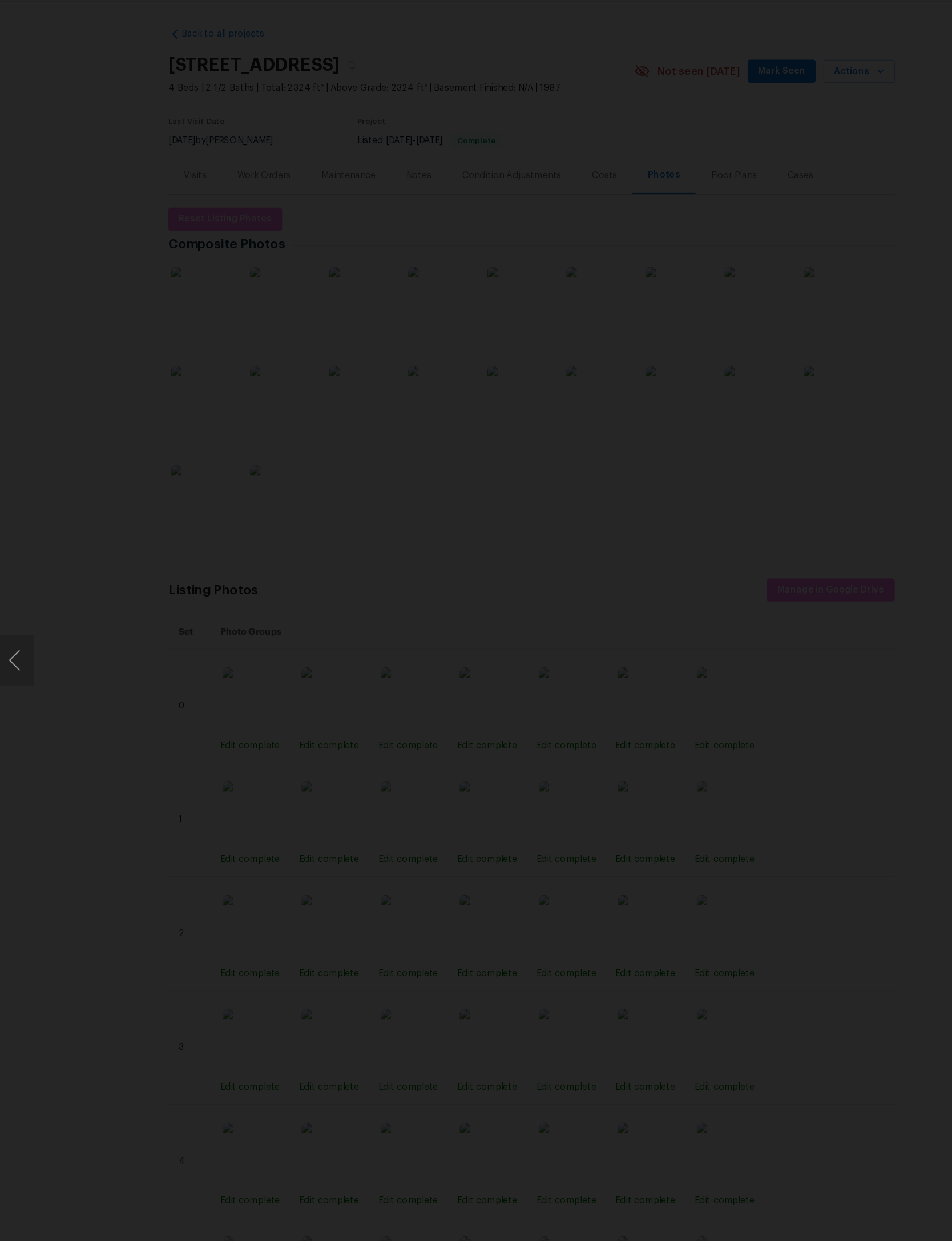 click at bounding box center [476, 620] 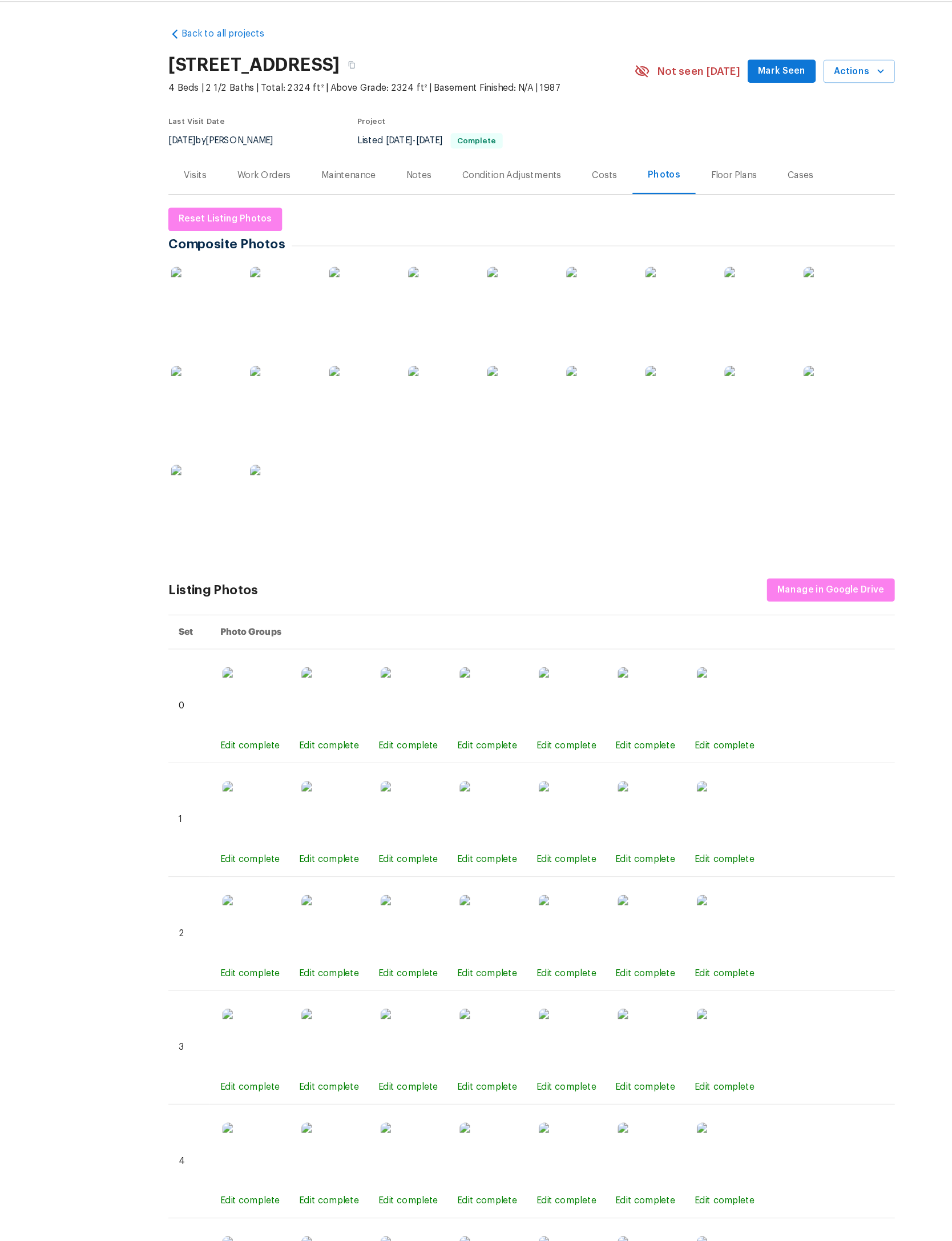 click at bounding box center (325, 388) 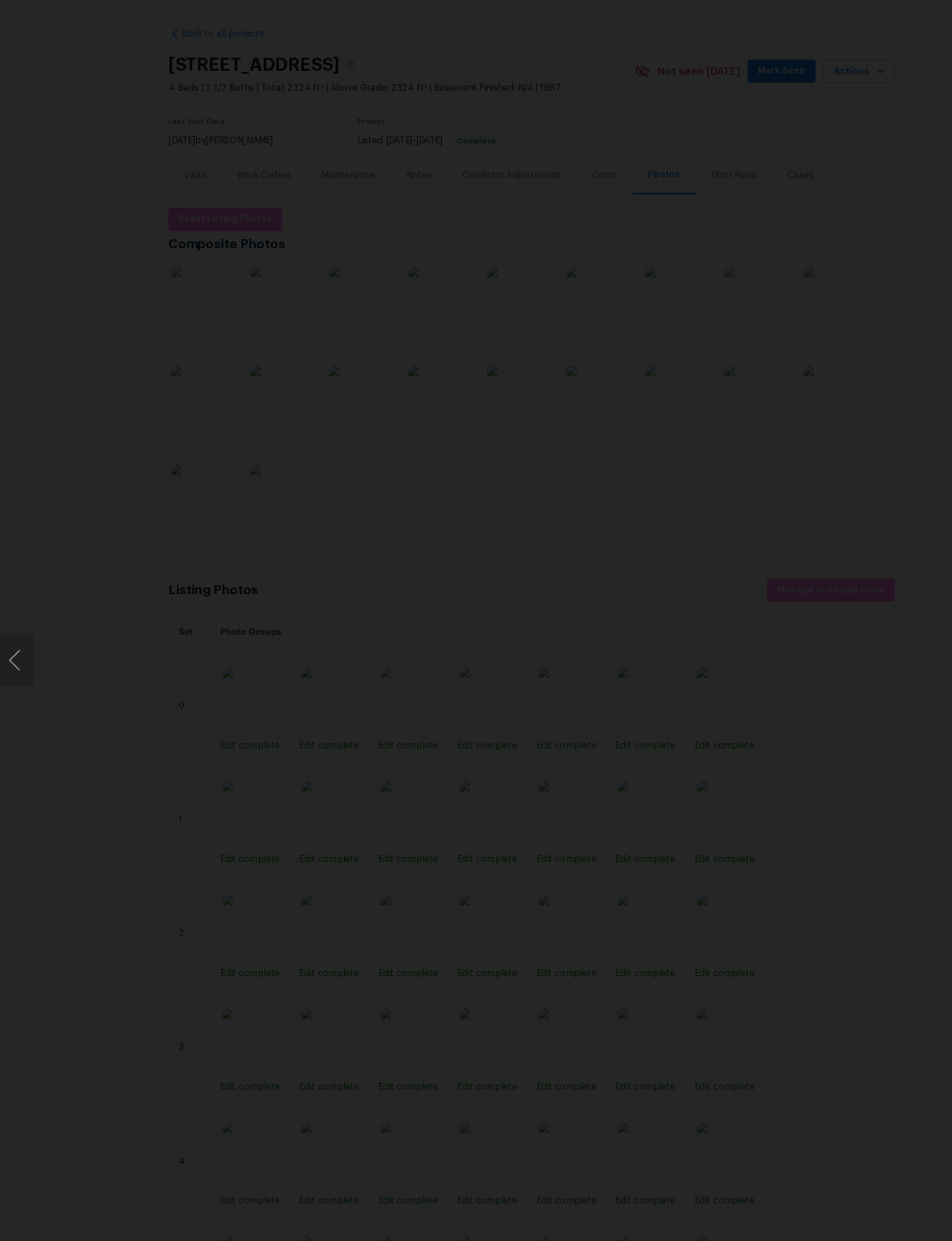 click at bounding box center (476, 620) 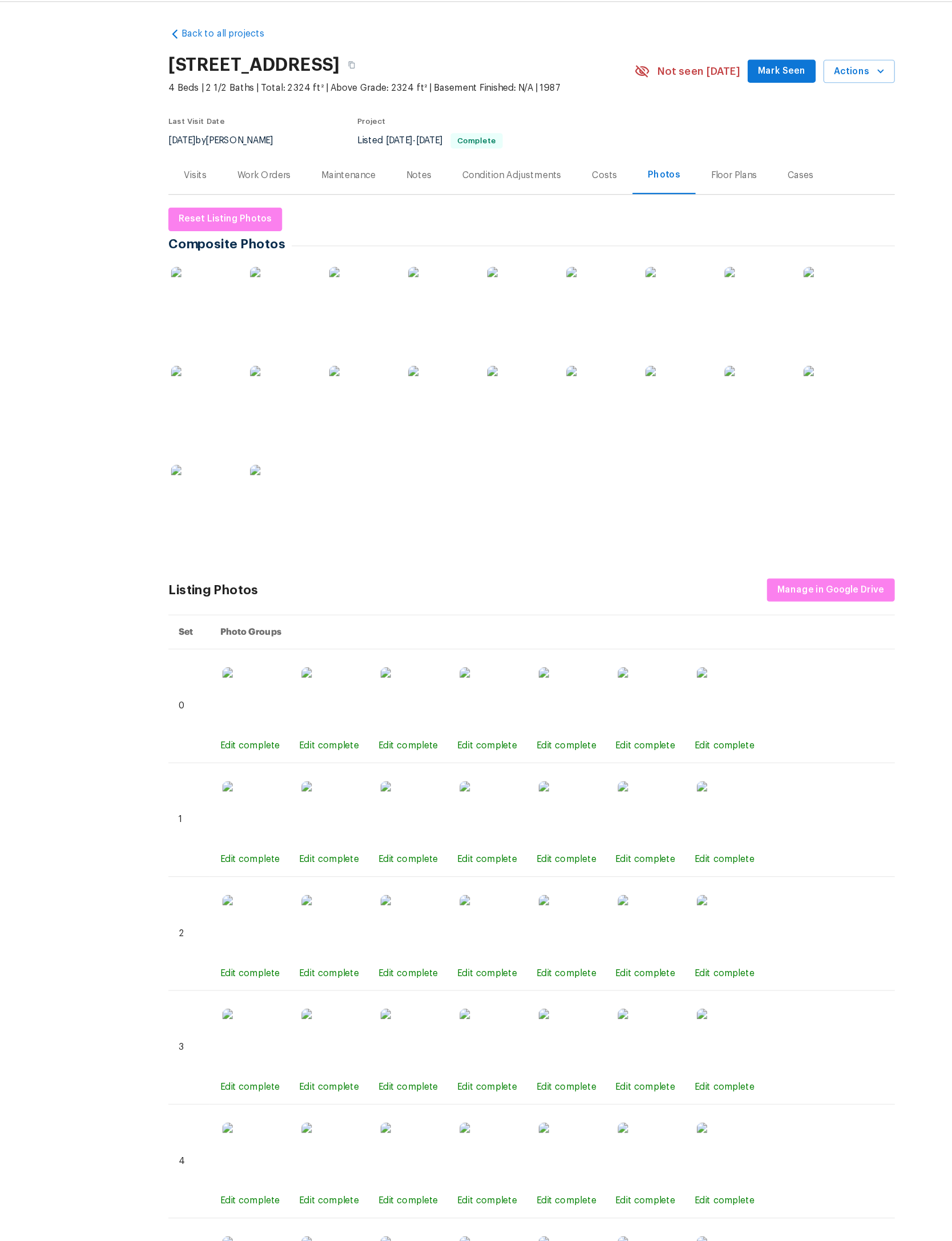 click at bounding box center [184, 300] 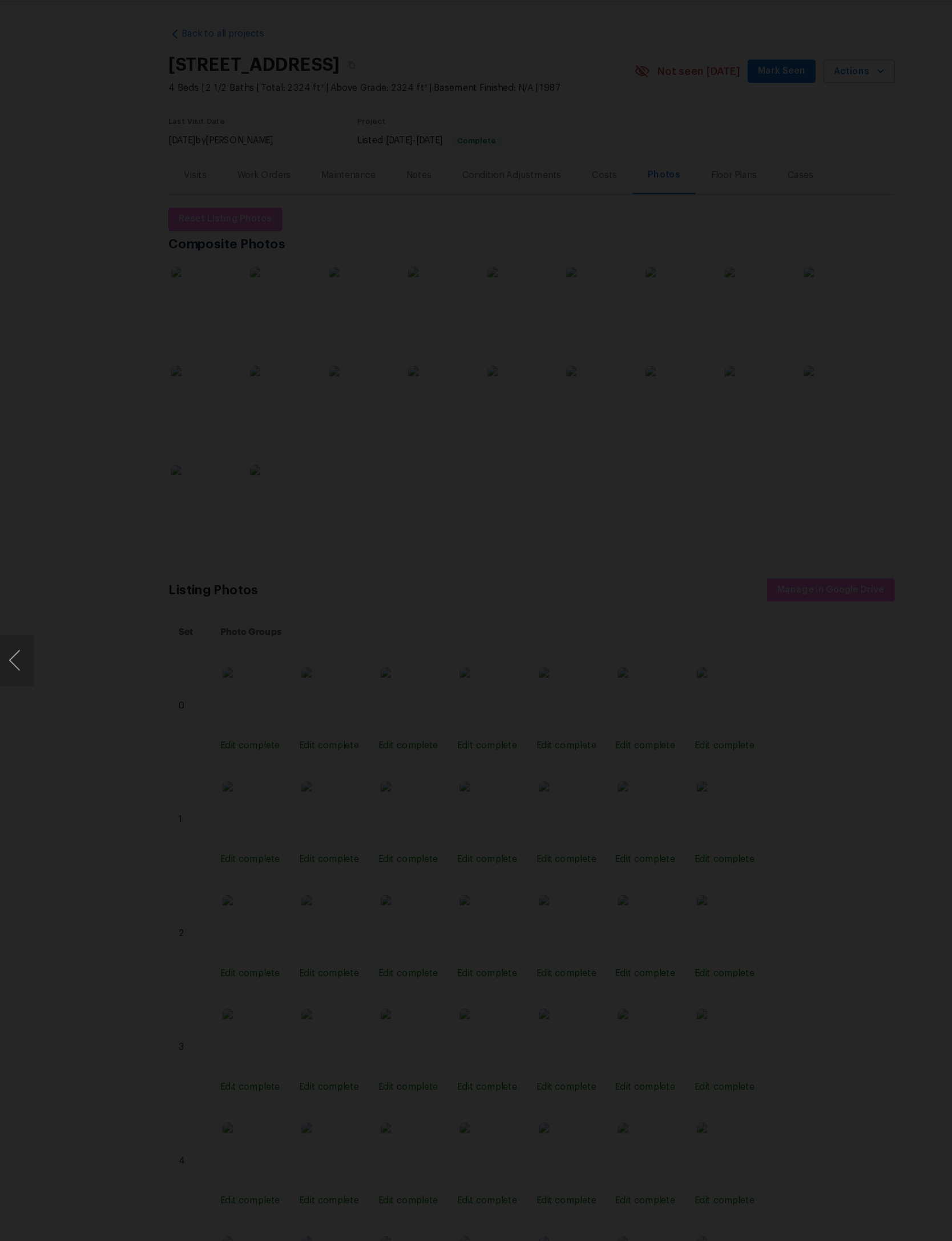 click at bounding box center (476, 620) 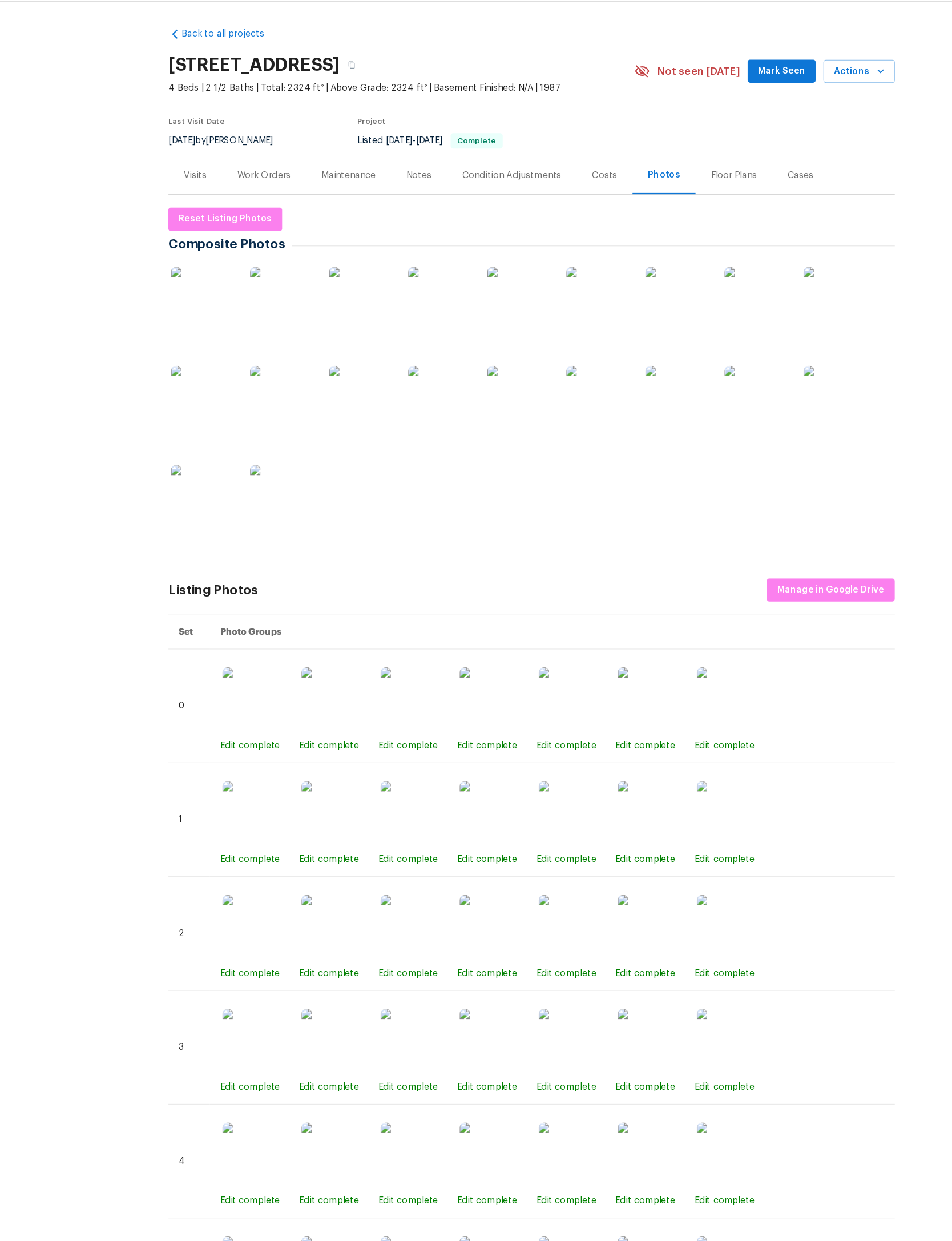 click at bounding box center (184, 300) 